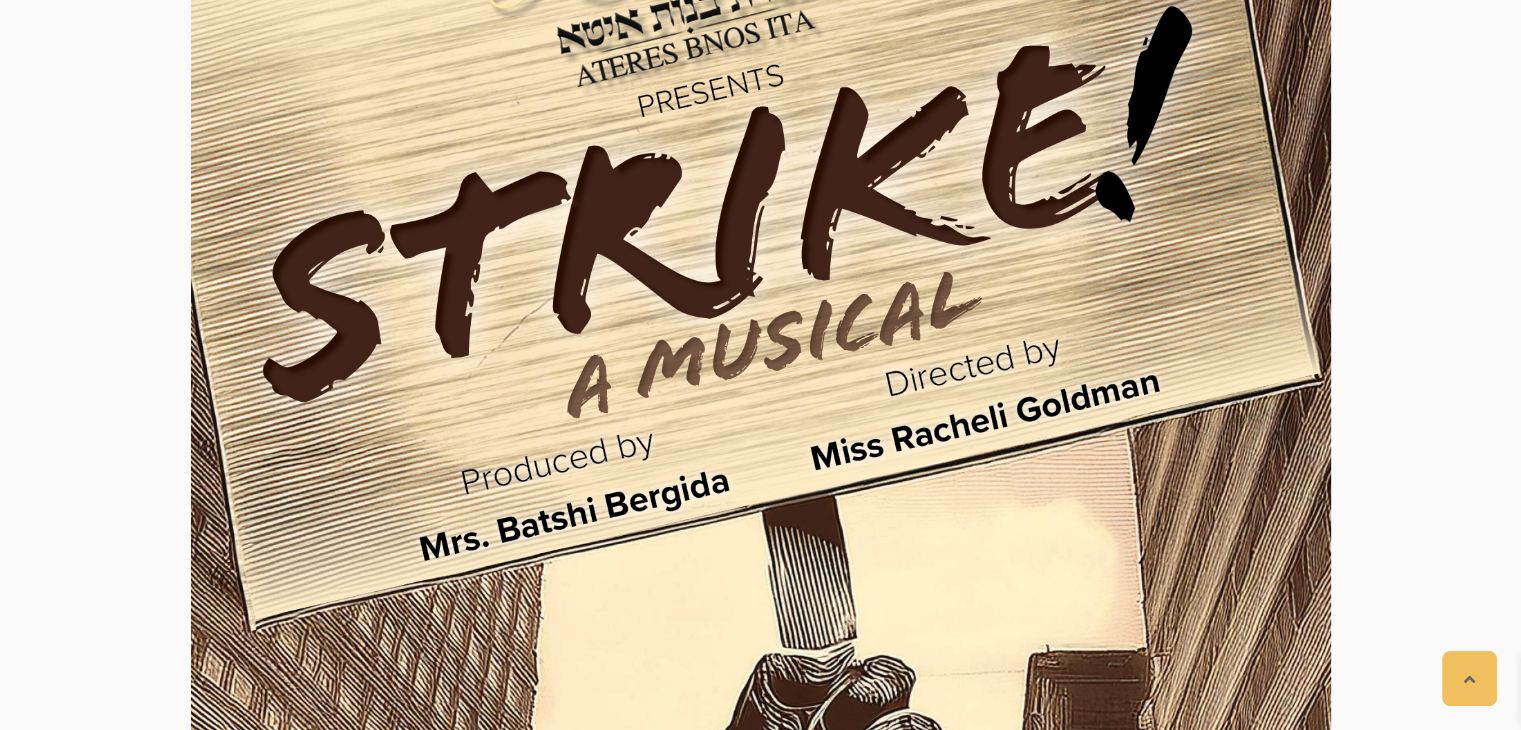 scroll, scrollTop: 1417, scrollLeft: 0, axis: vertical 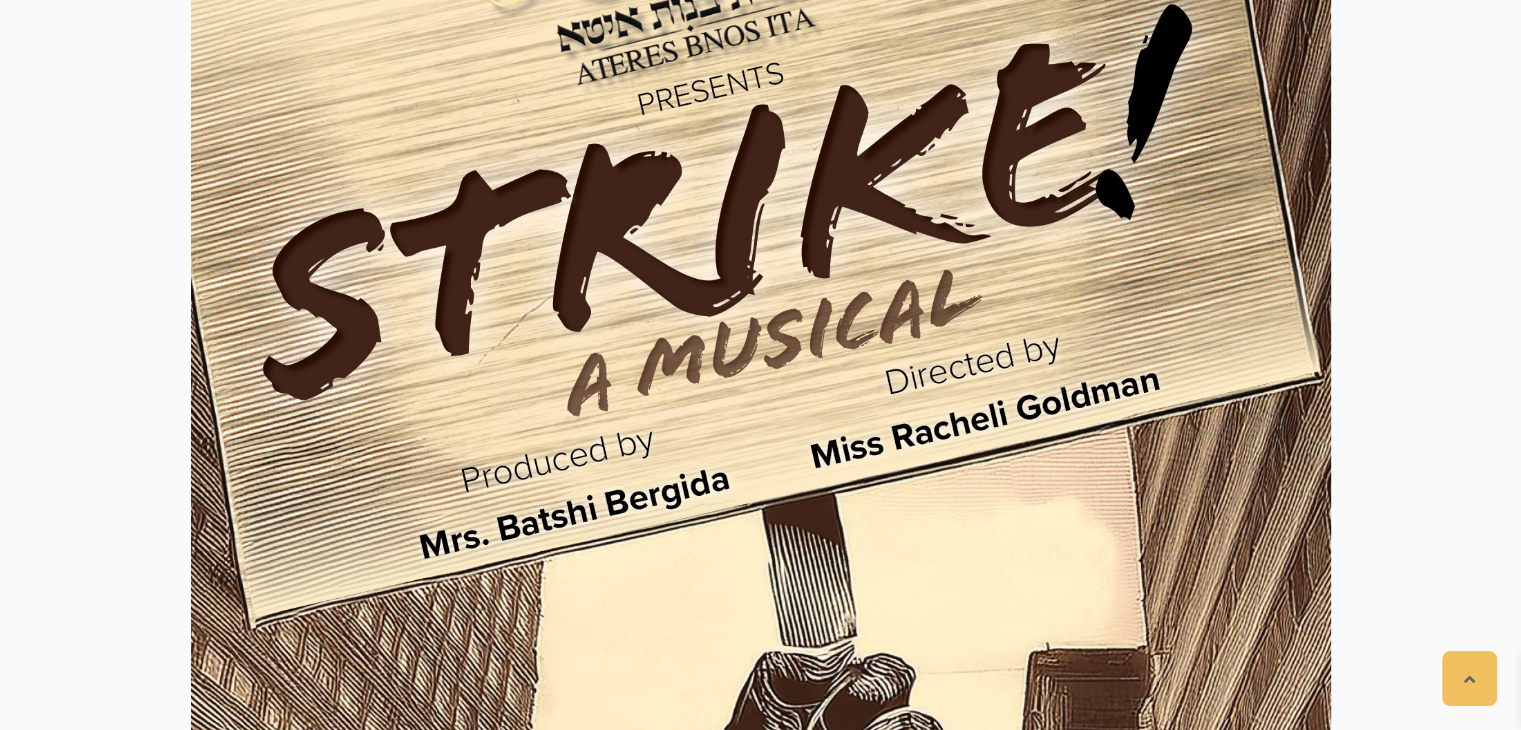 click at bounding box center (761, 593) 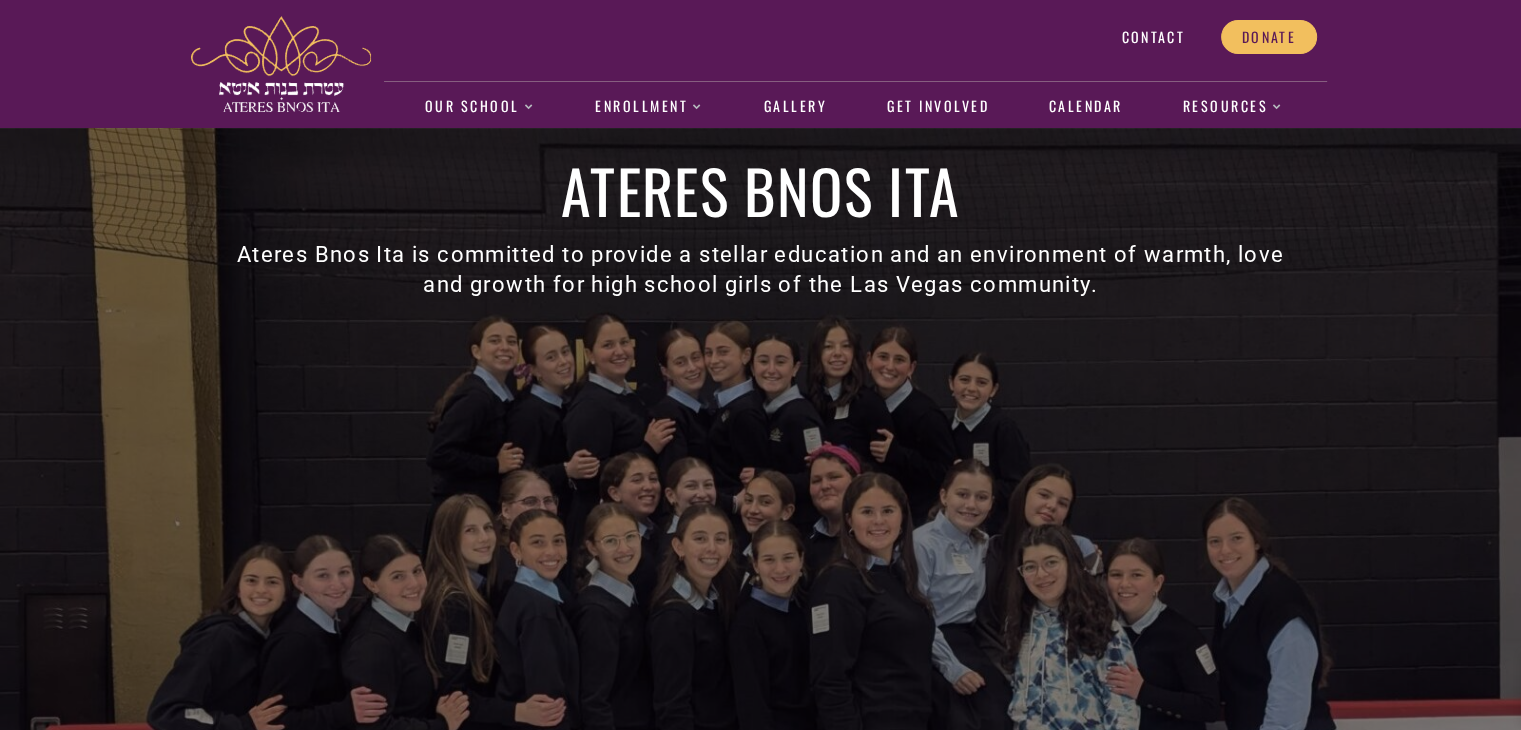 scroll, scrollTop: 0, scrollLeft: 0, axis: both 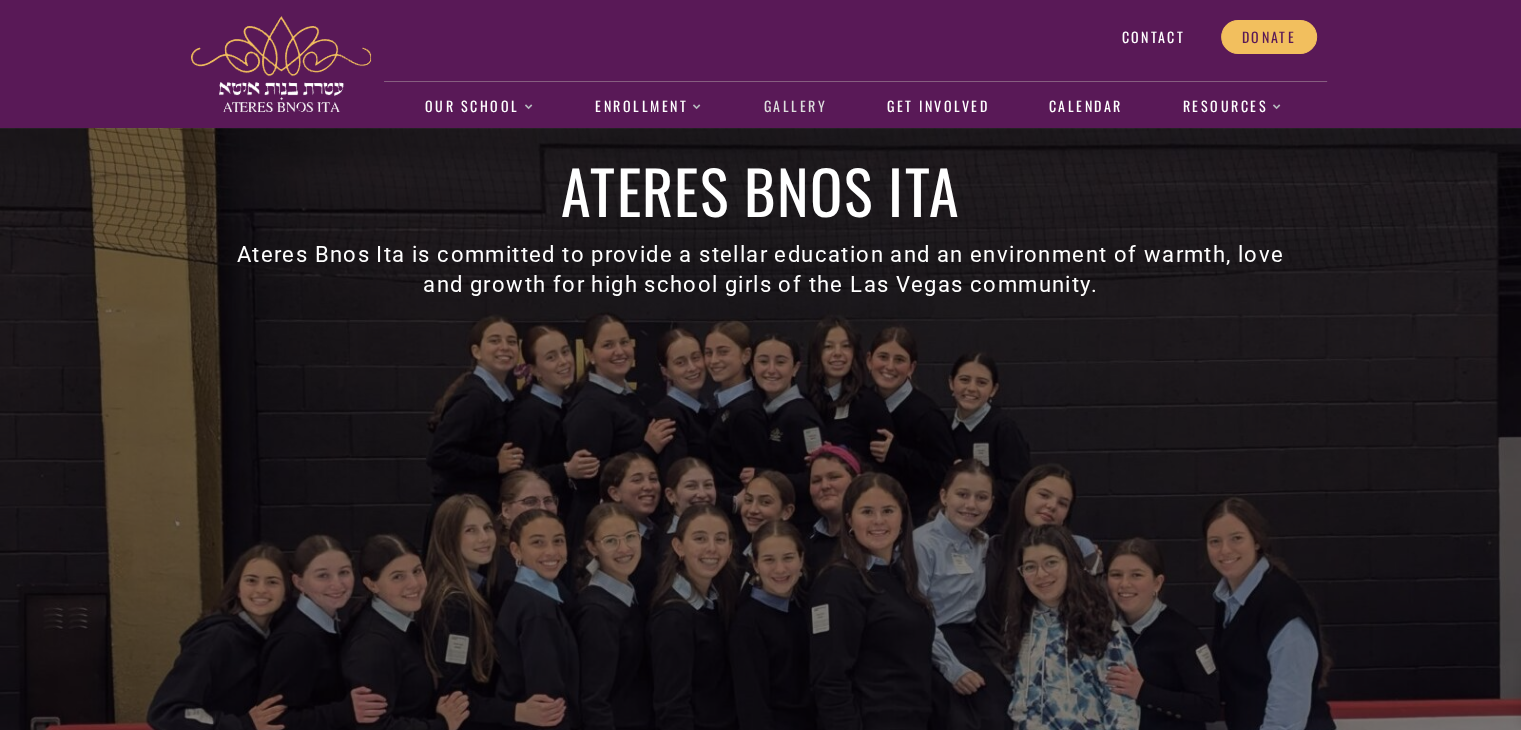 click on "Gallery" at bounding box center [795, 107] 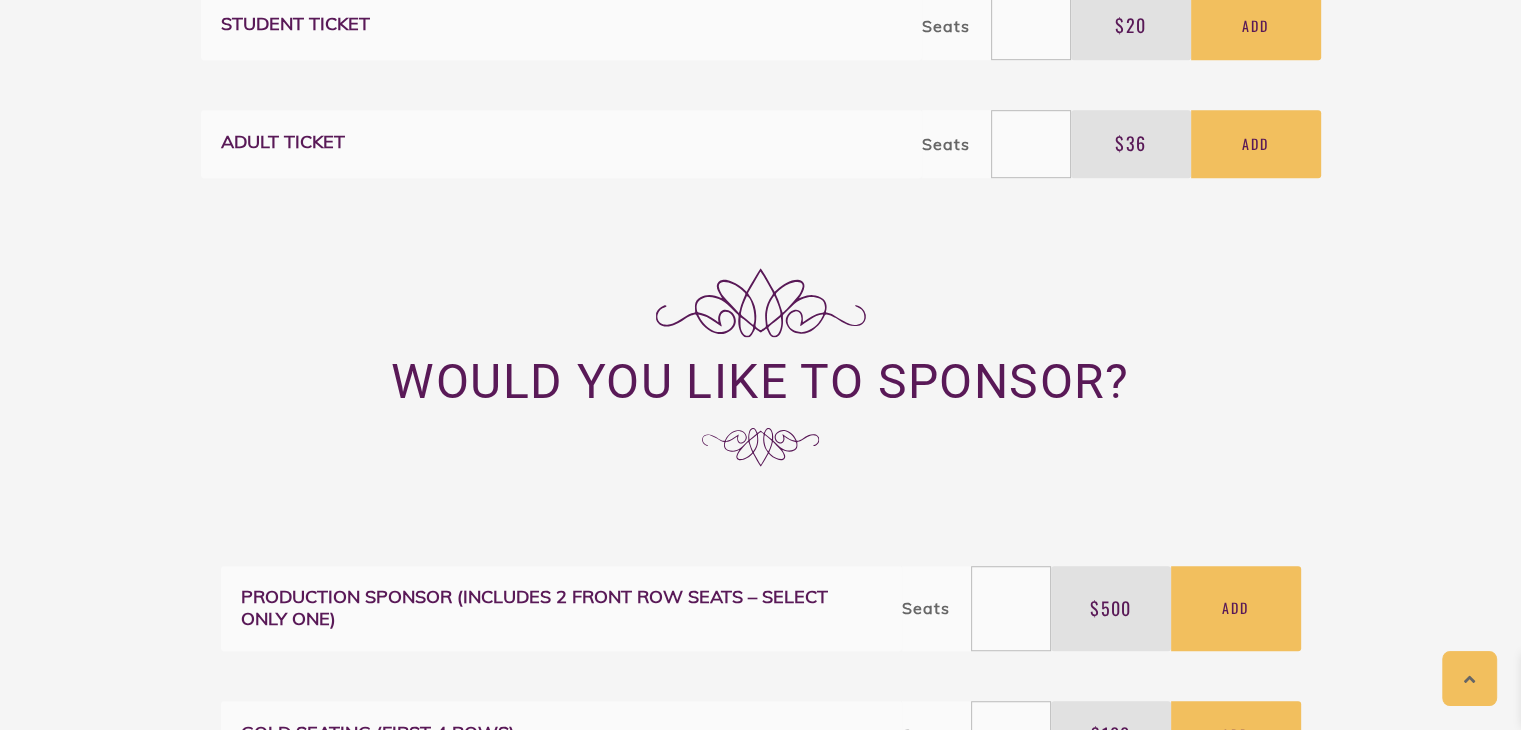 scroll, scrollTop: 1187, scrollLeft: 0, axis: vertical 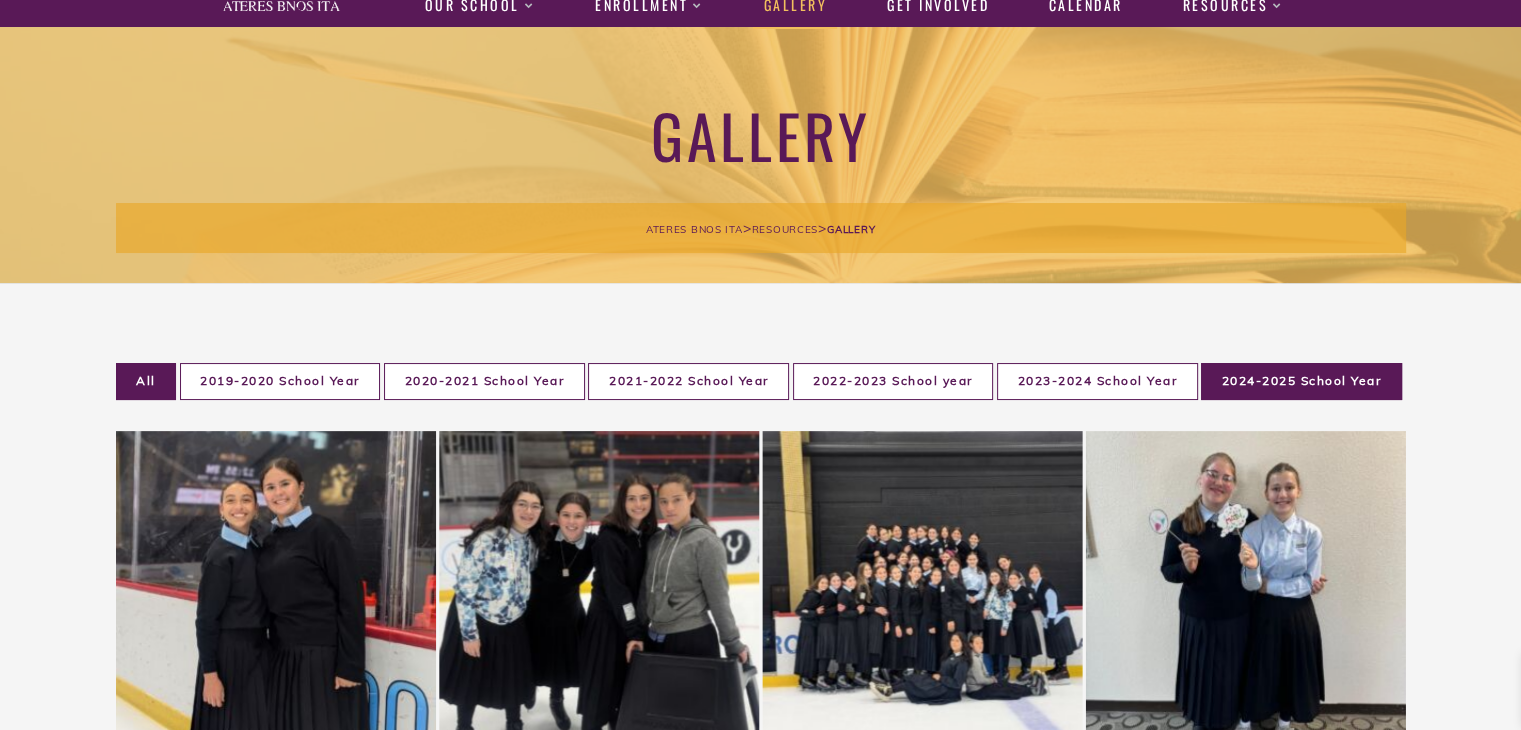 click on "2024-2025 School Year" at bounding box center [1301, 381] 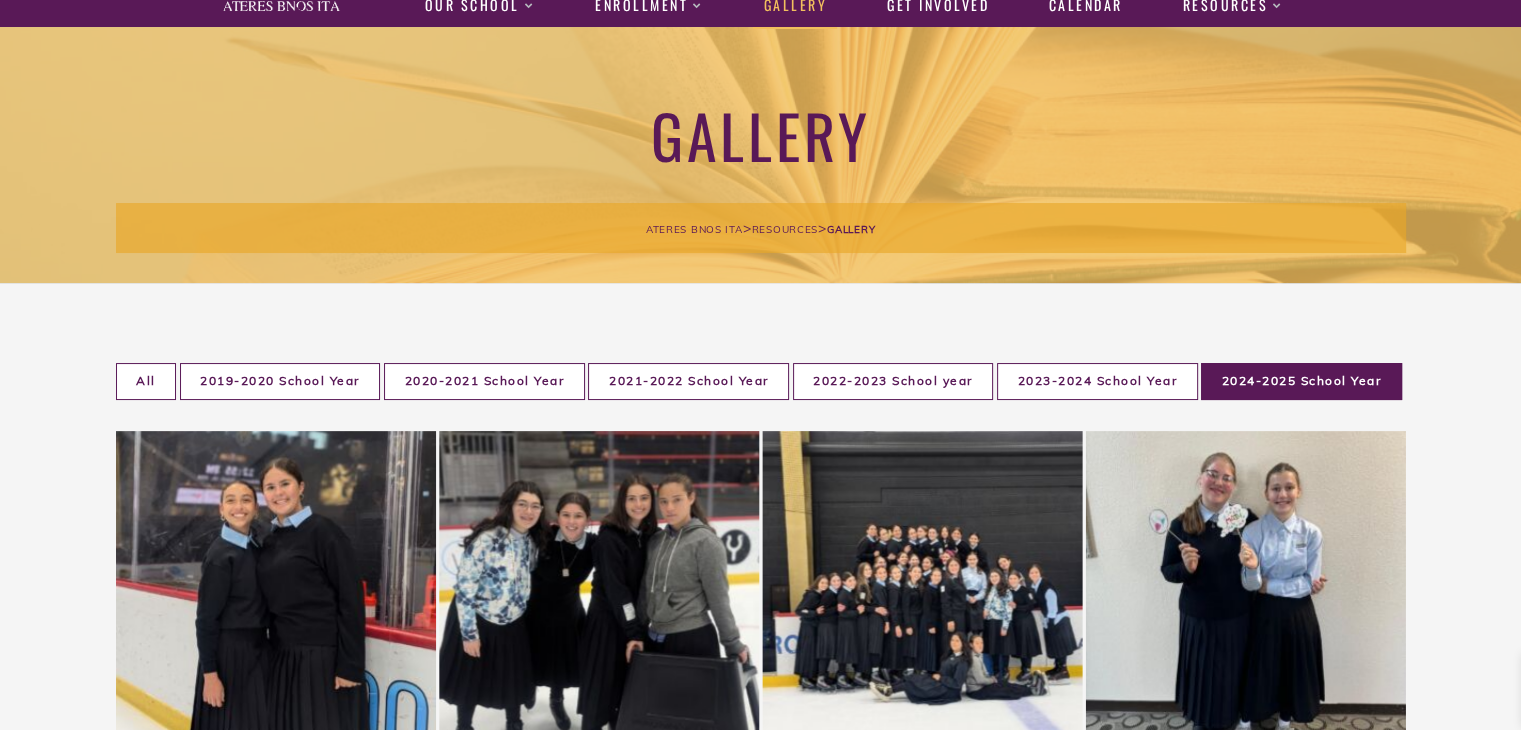 click on "2024-2025 School Year" at bounding box center (1301, 381) 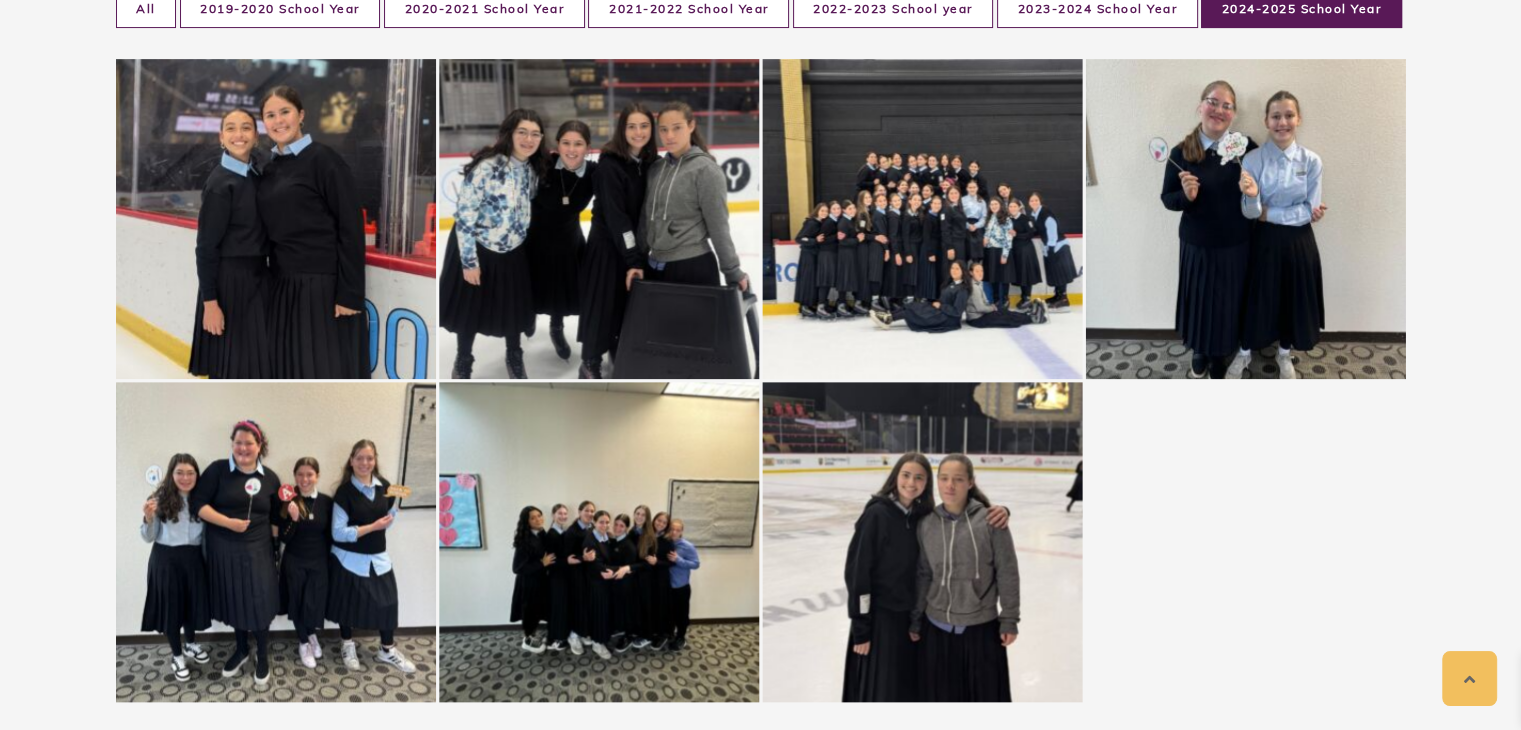 scroll, scrollTop: 457, scrollLeft: 0, axis: vertical 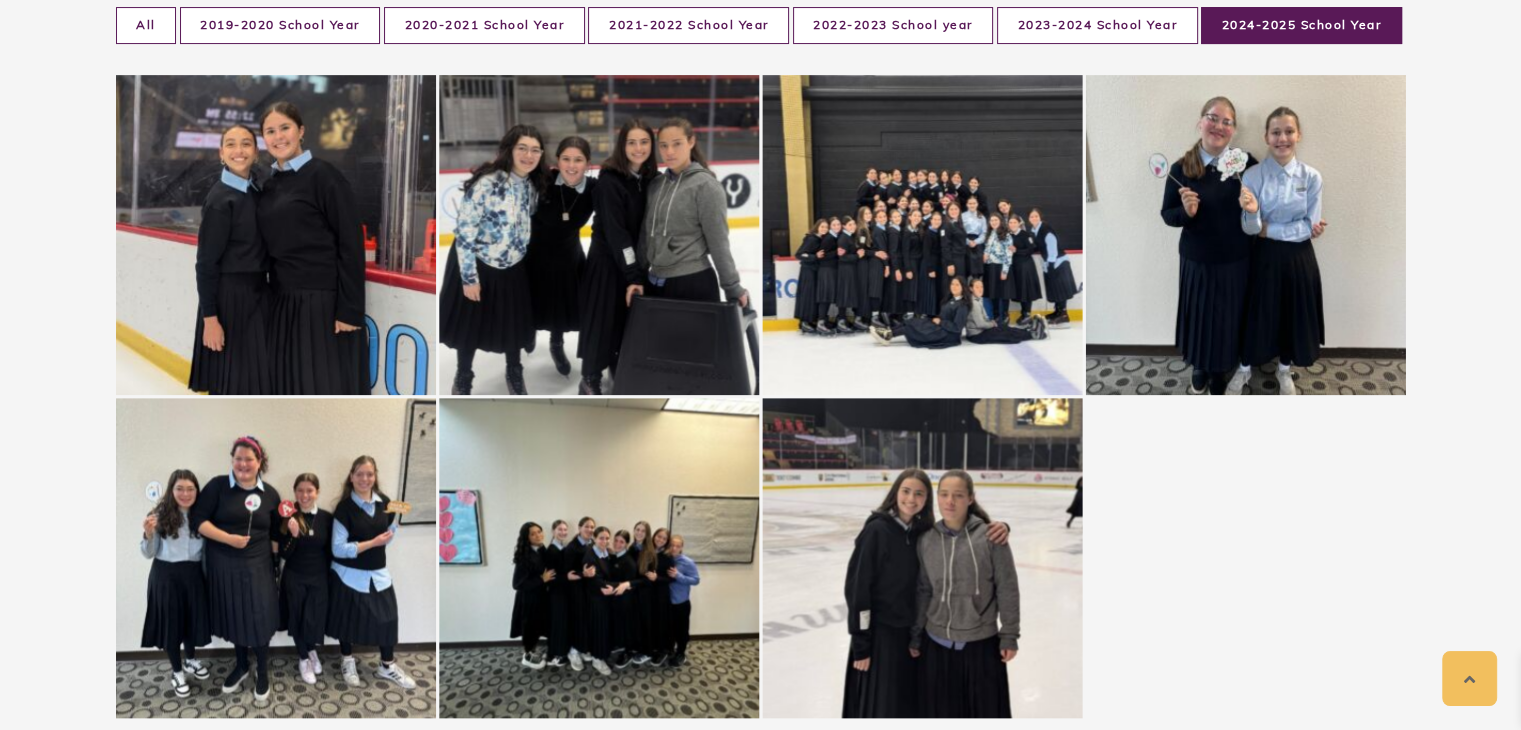 click at bounding box center [761, 397] 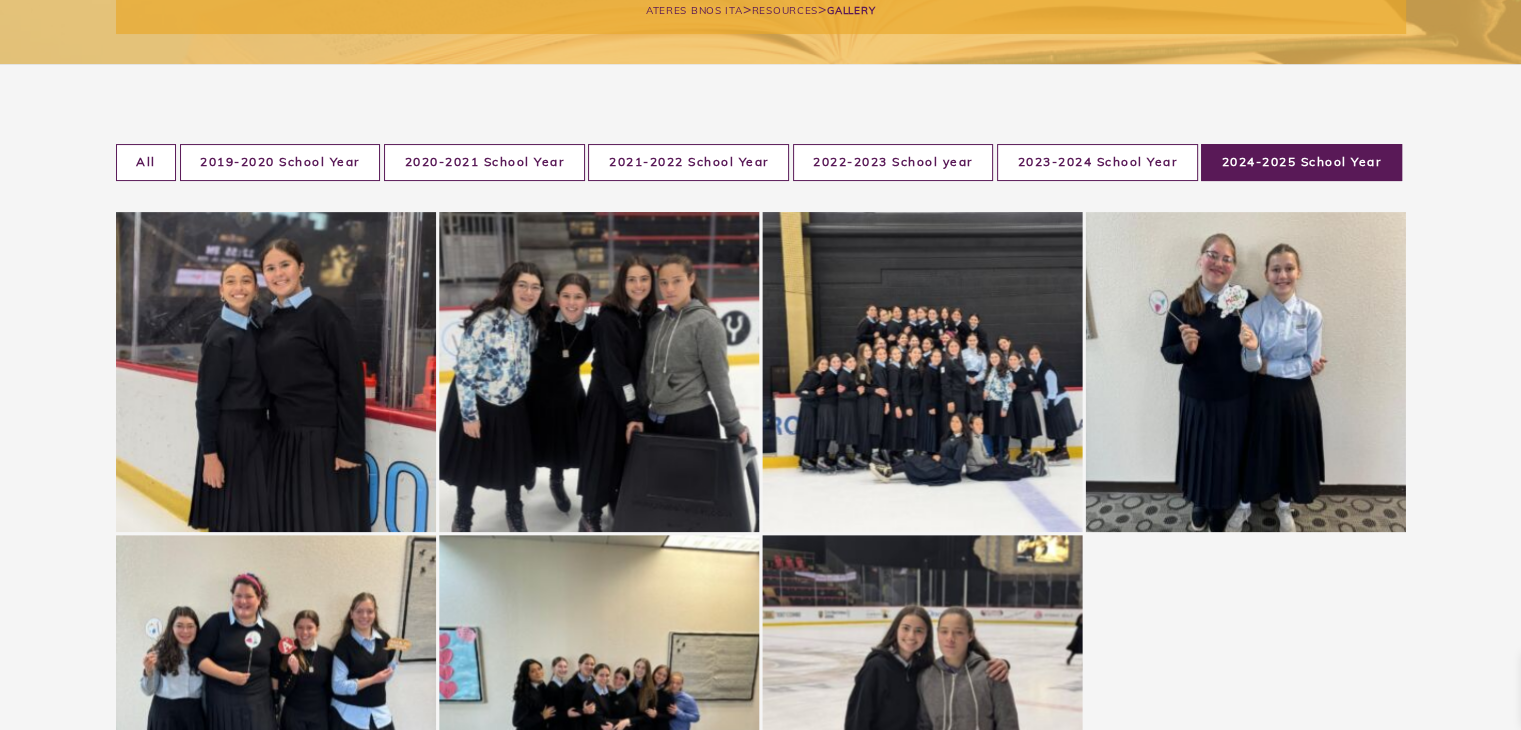 scroll, scrollTop: 0, scrollLeft: 0, axis: both 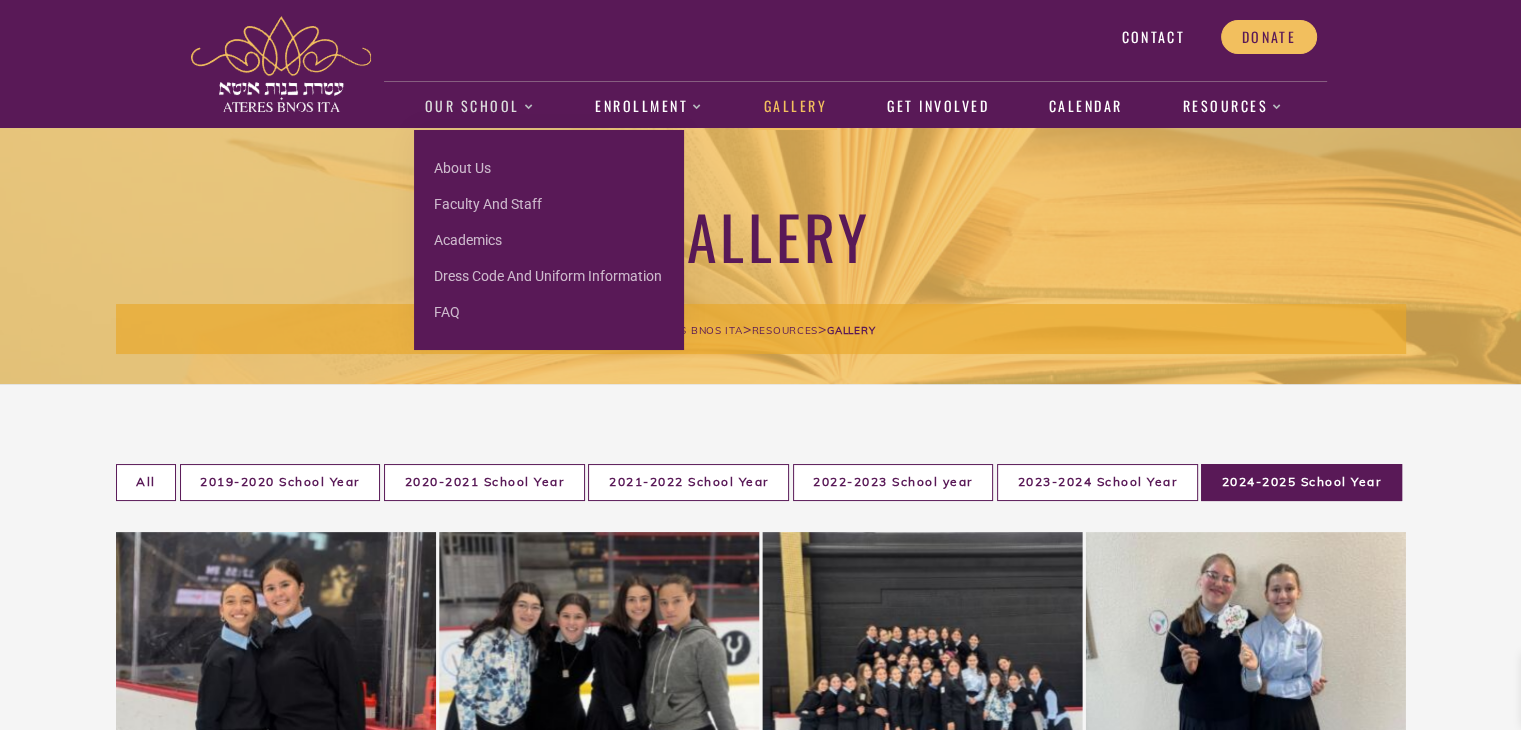 click on "Our School" at bounding box center (479, 107) 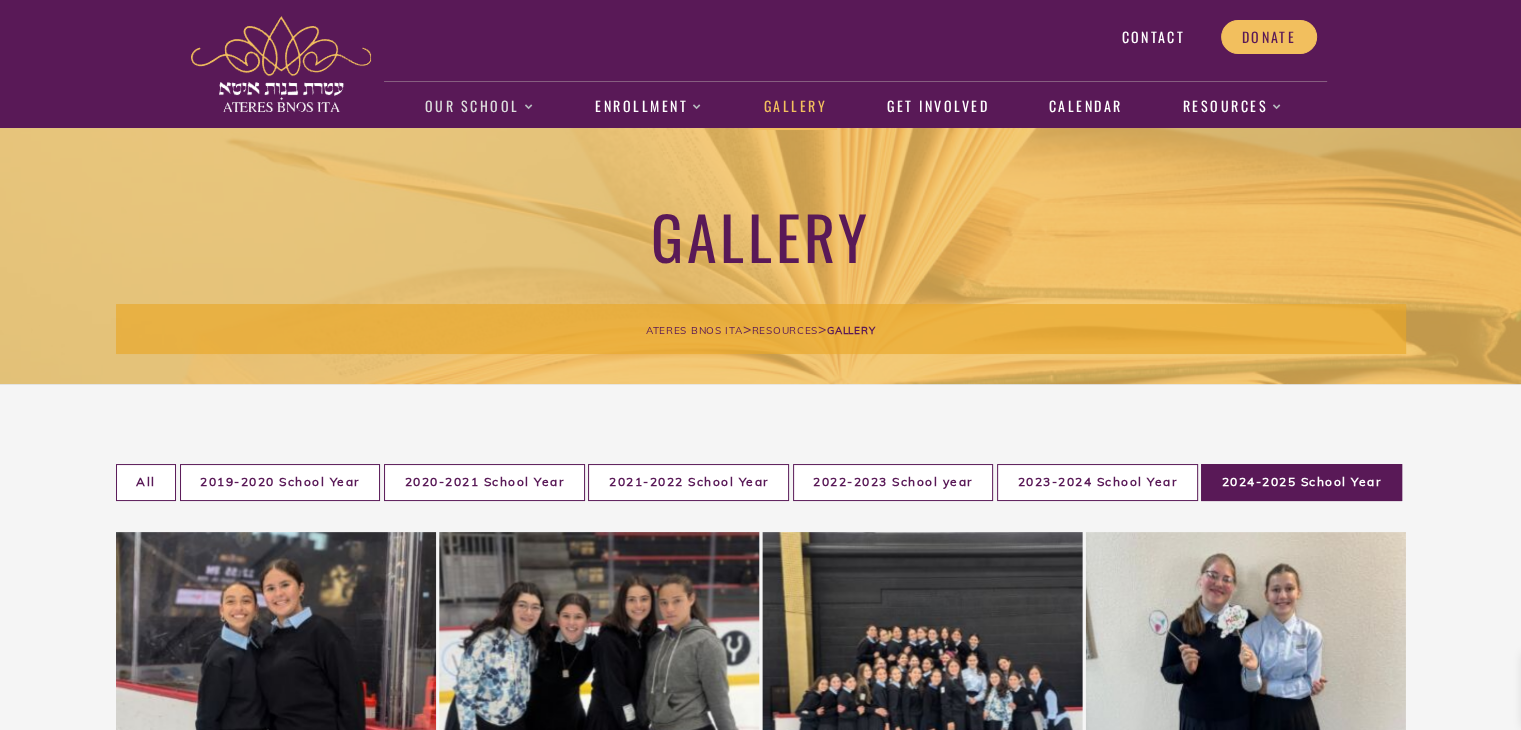 click on "Our School" at bounding box center (479, 107) 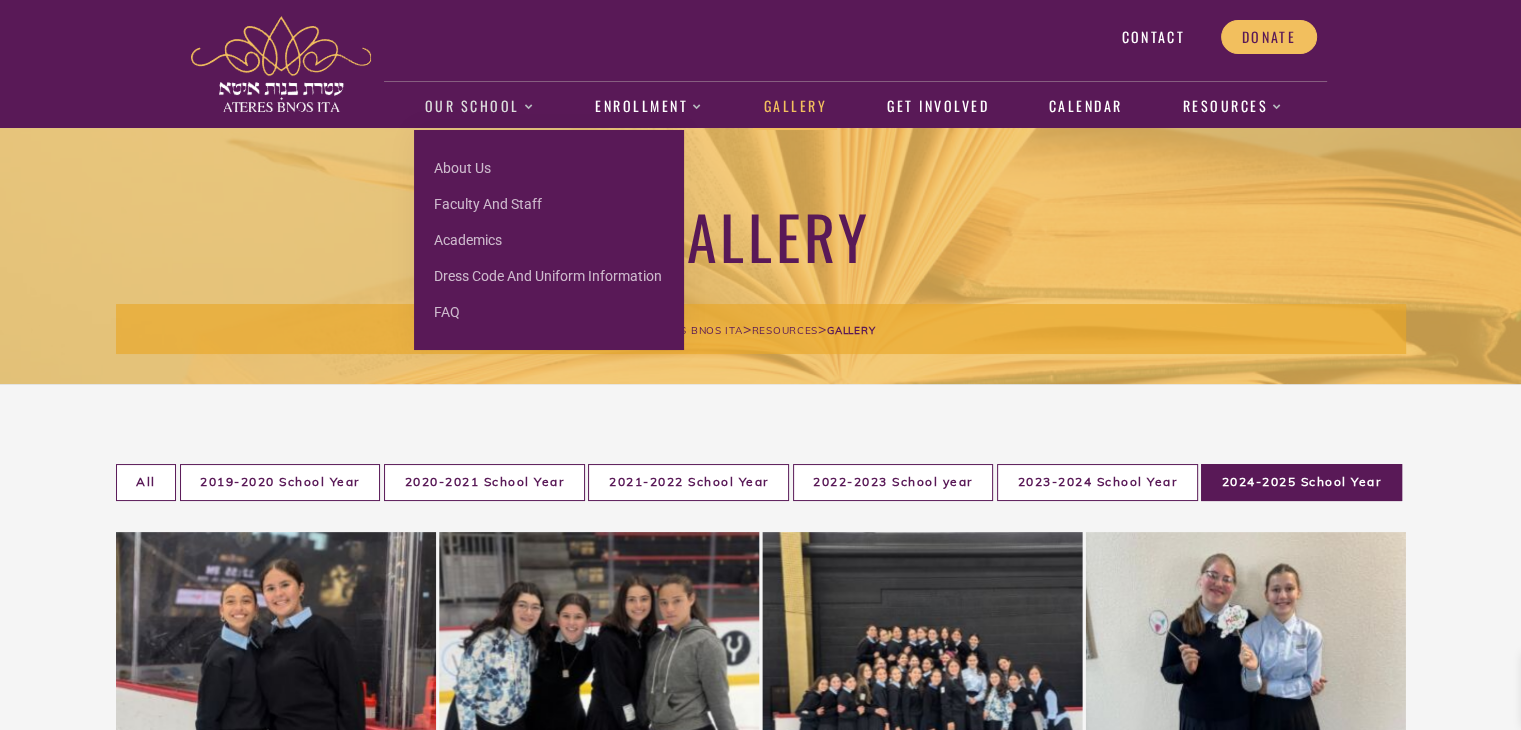 click on "Our School" at bounding box center (479, 107) 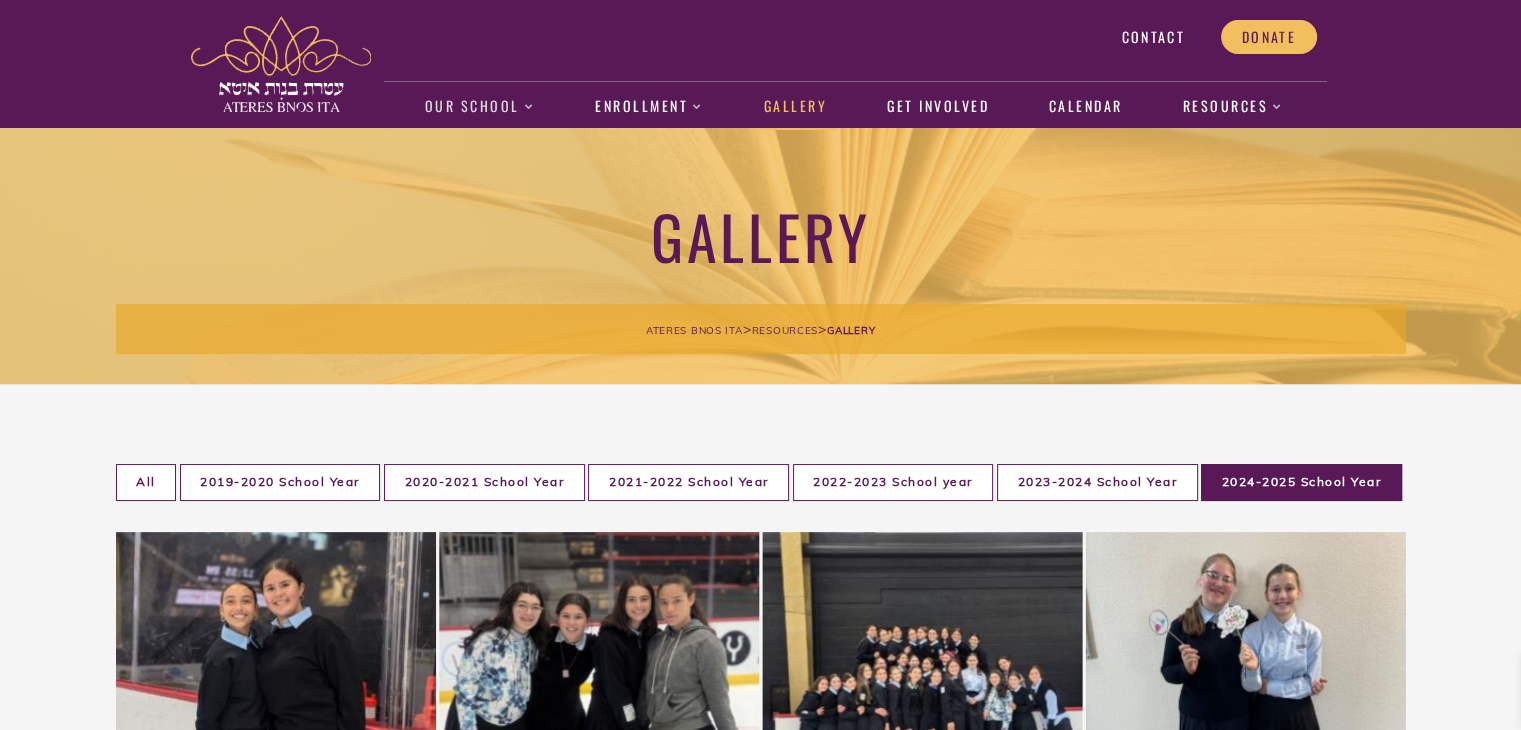 click on "Our School" at bounding box center (479, 107) 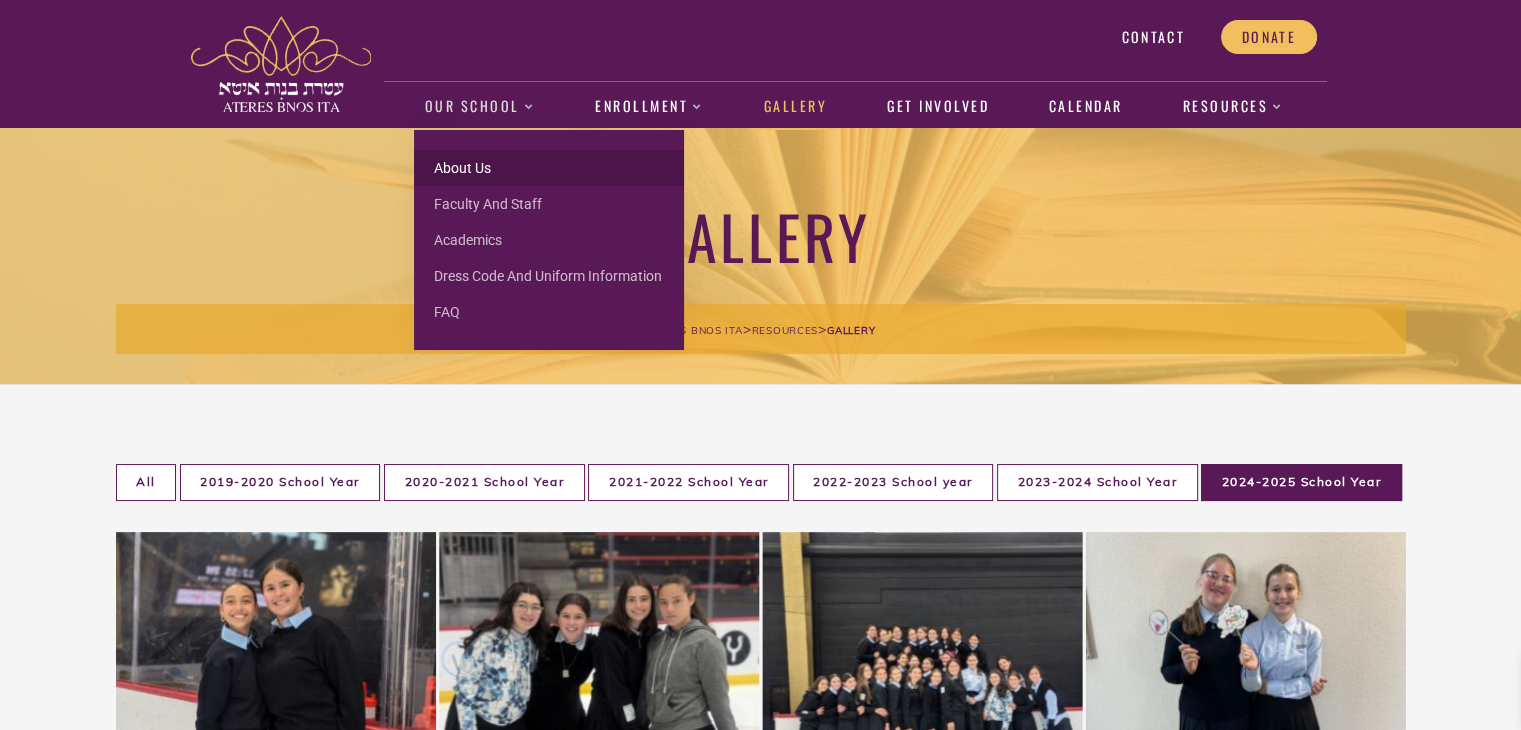 click on "About us" at bounding box center [549, 168] 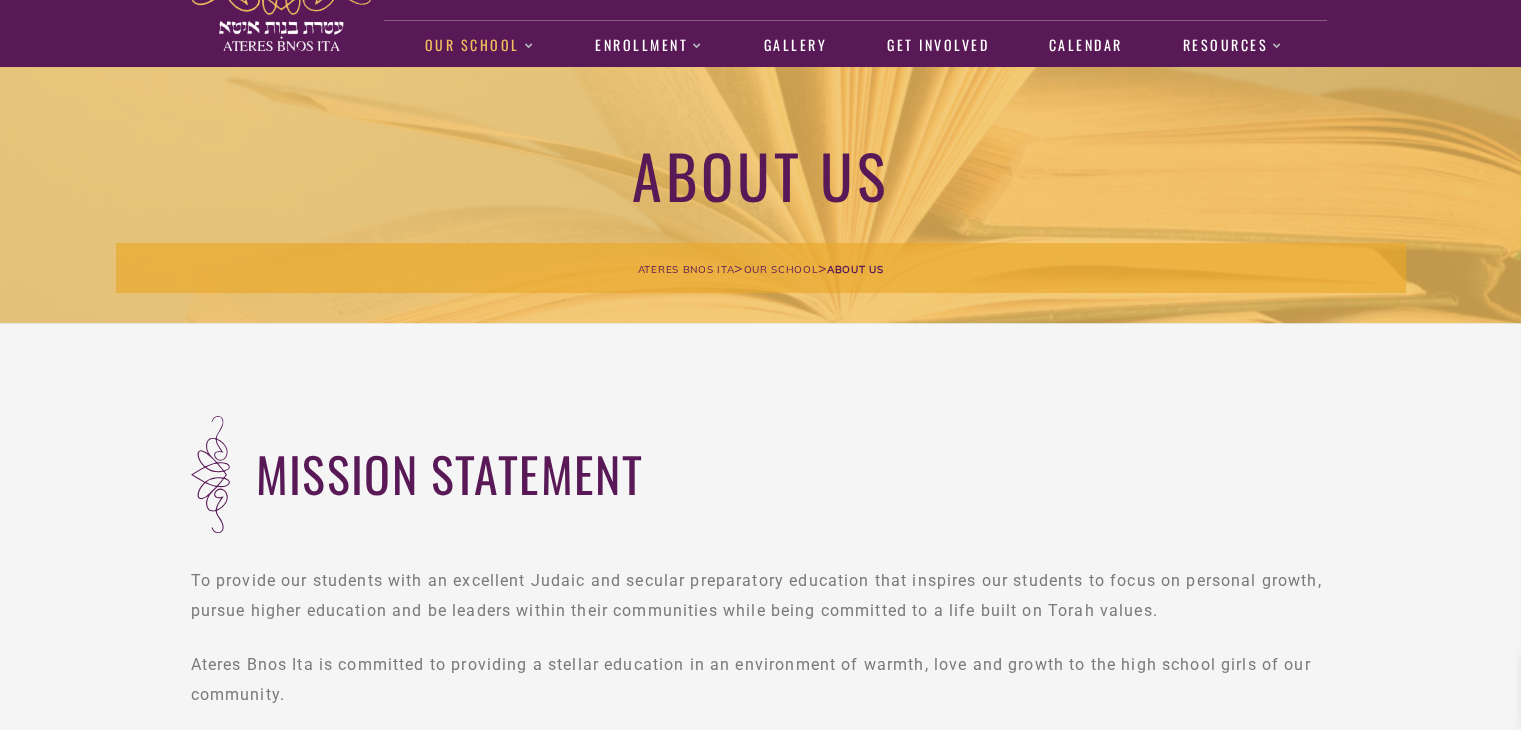 scroll, scrollTop: 0, scrollLeft: 0, axis: both 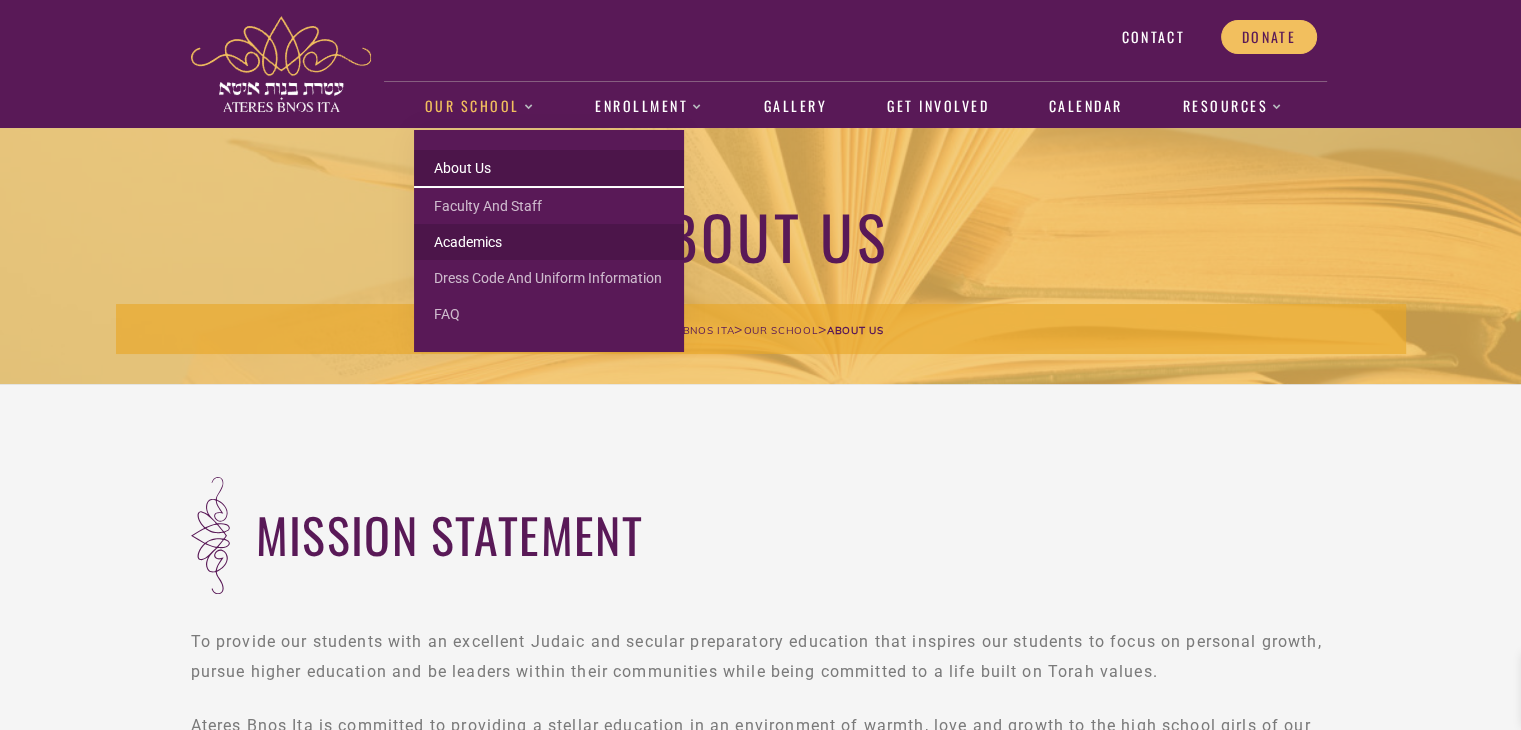 click on "Academics" at bounding box center (549, 242) 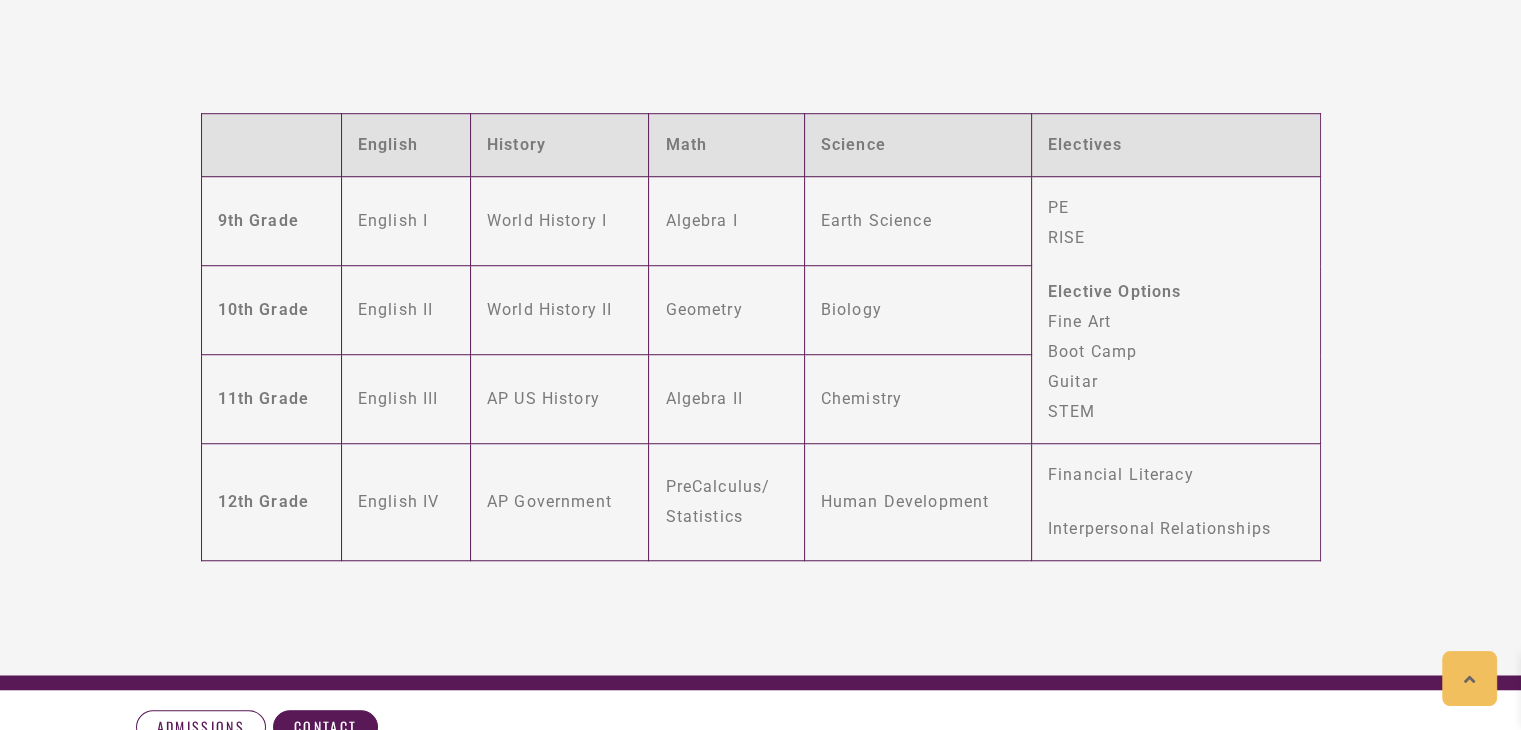 scroll, scrollTop: 1408, scrollLeft: 0, axis: vertical 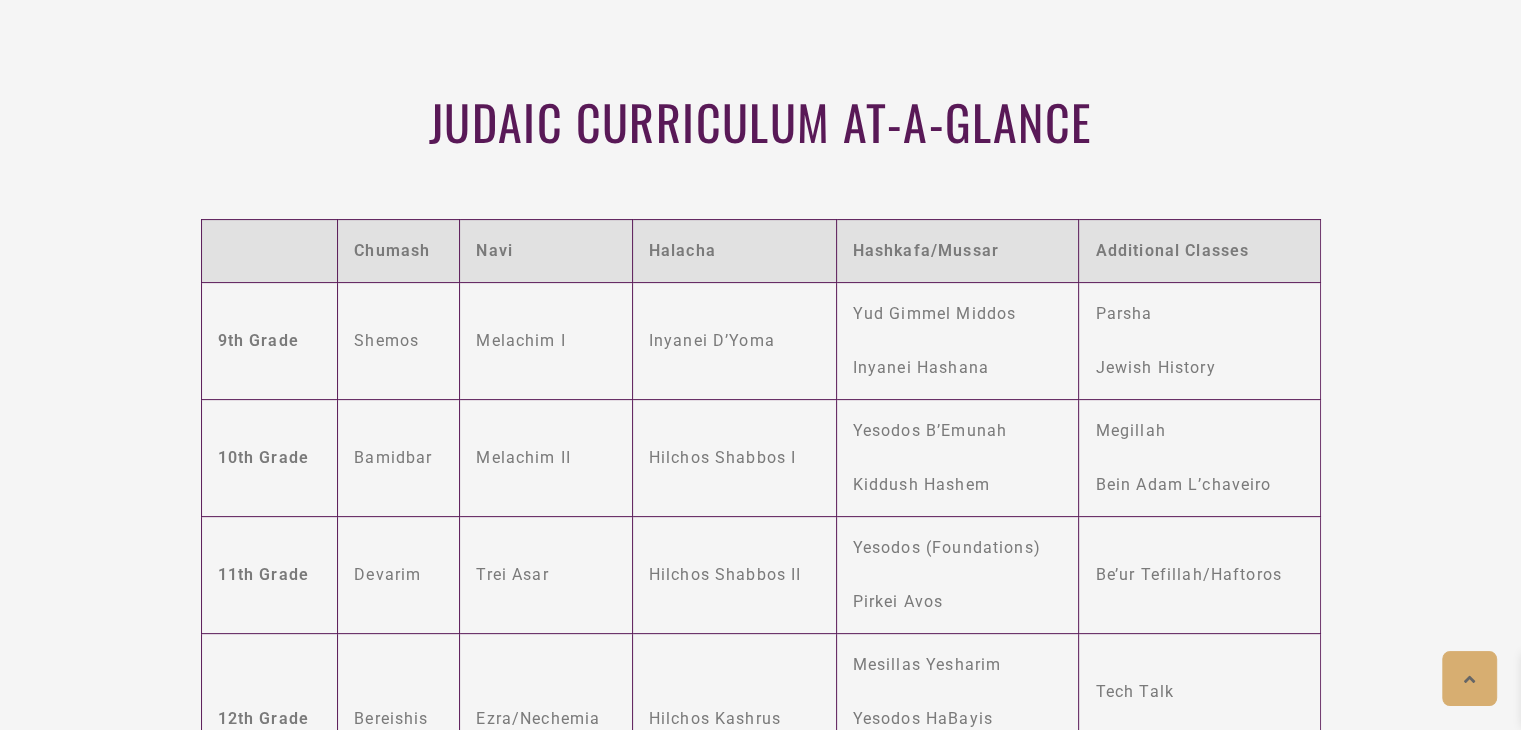 click at bounding box center (1469, 678) 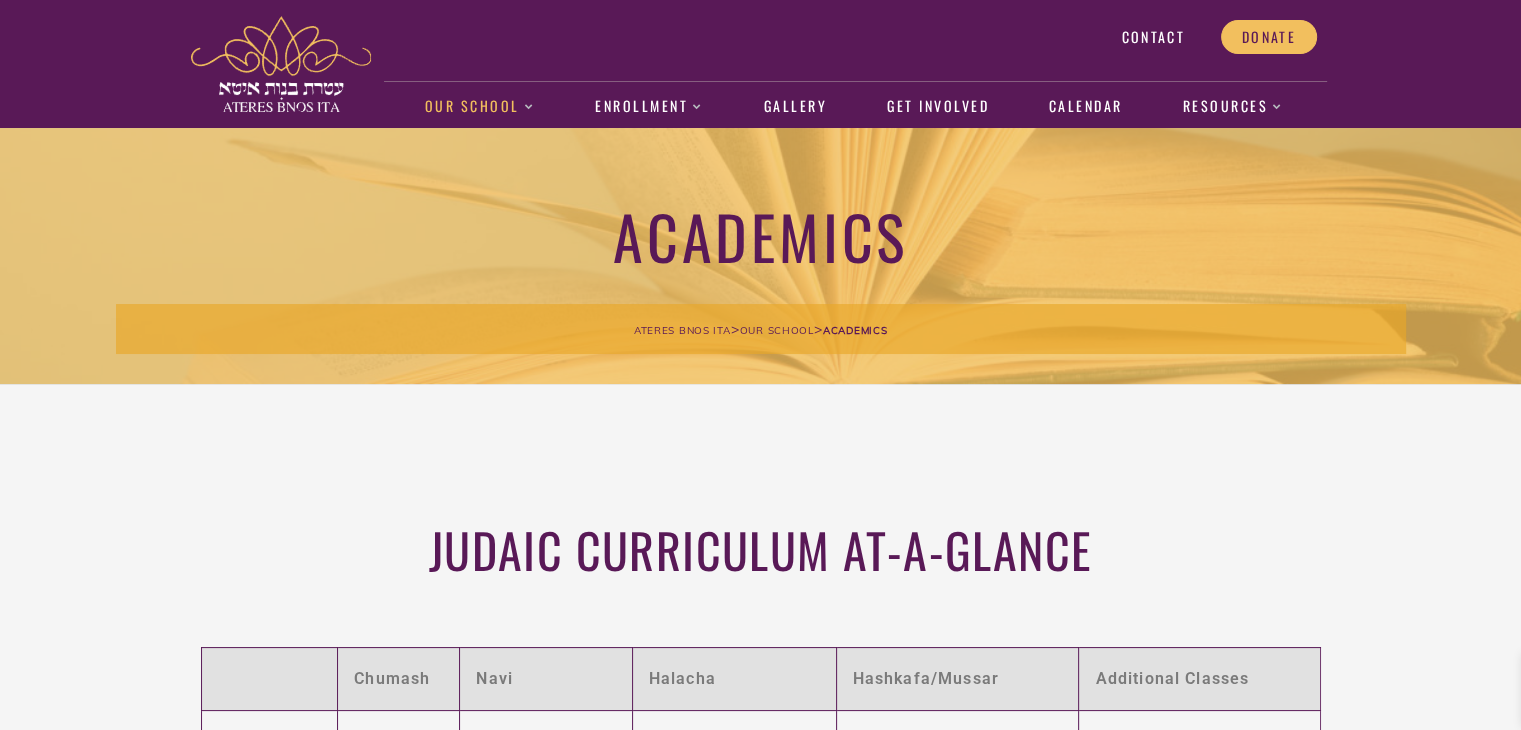 scroll, scrollTop: 0, scrollLeft: 0, axis: both 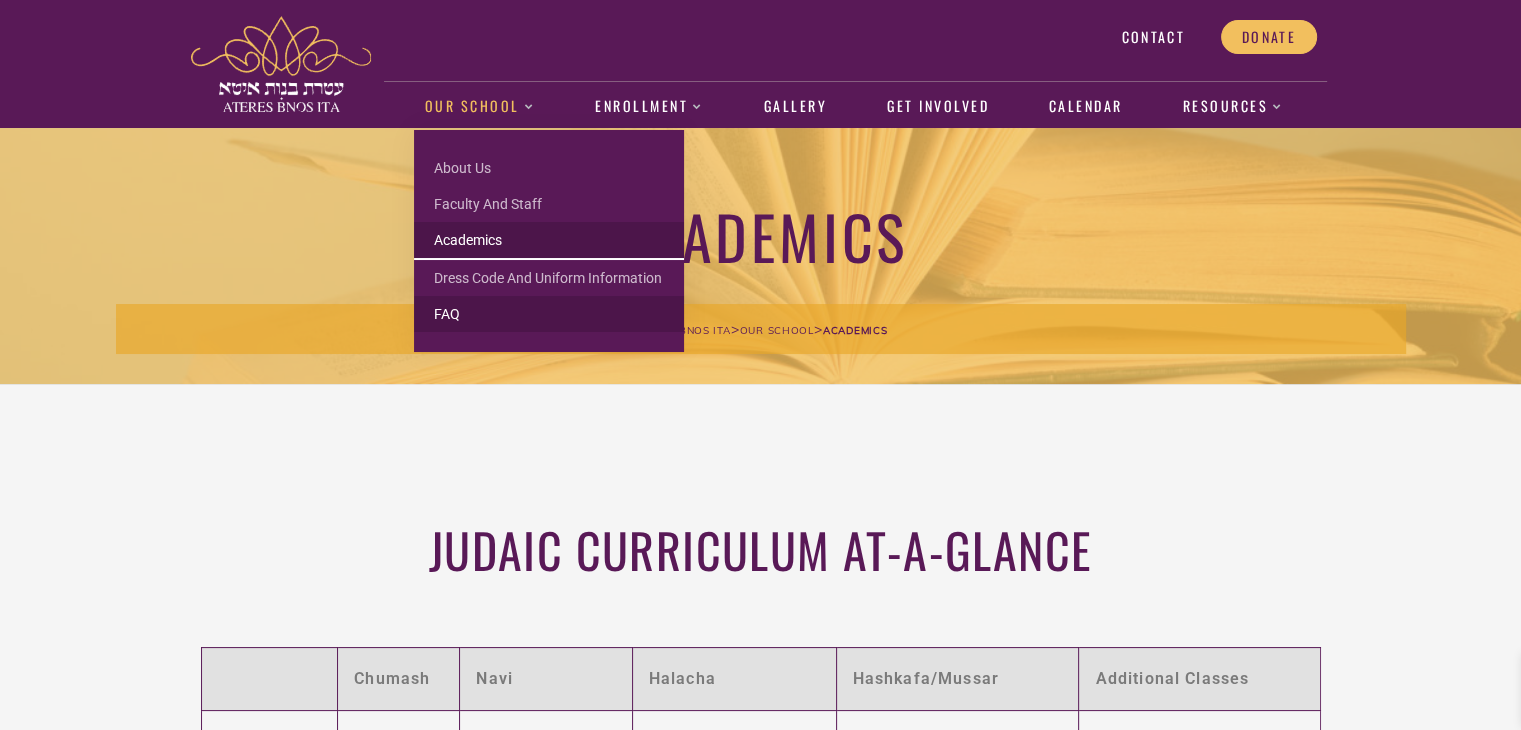 click on "FAQ" at bounding box center [549, 314] 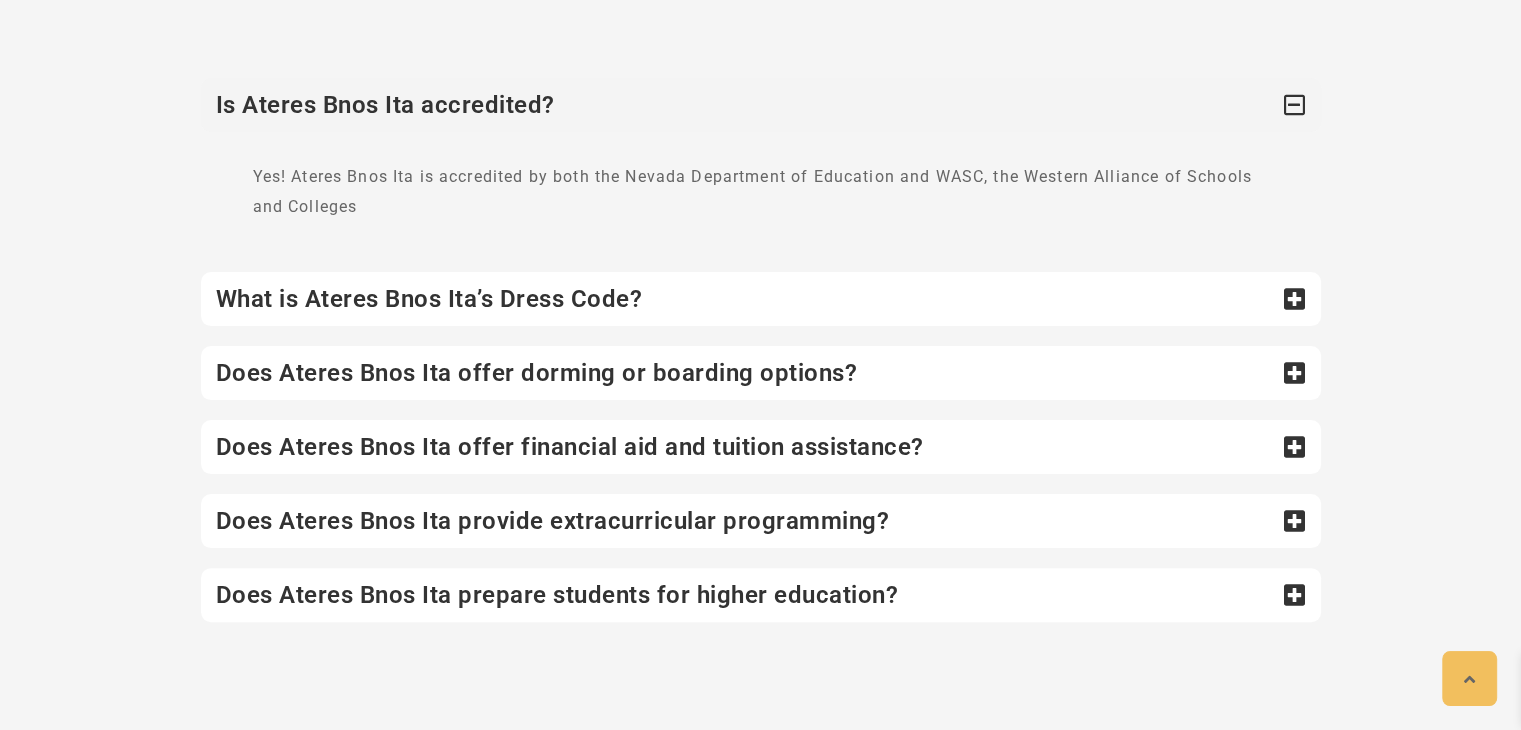 scroll, scrollTop: 407, scrollLeft: 0, axis: vertical 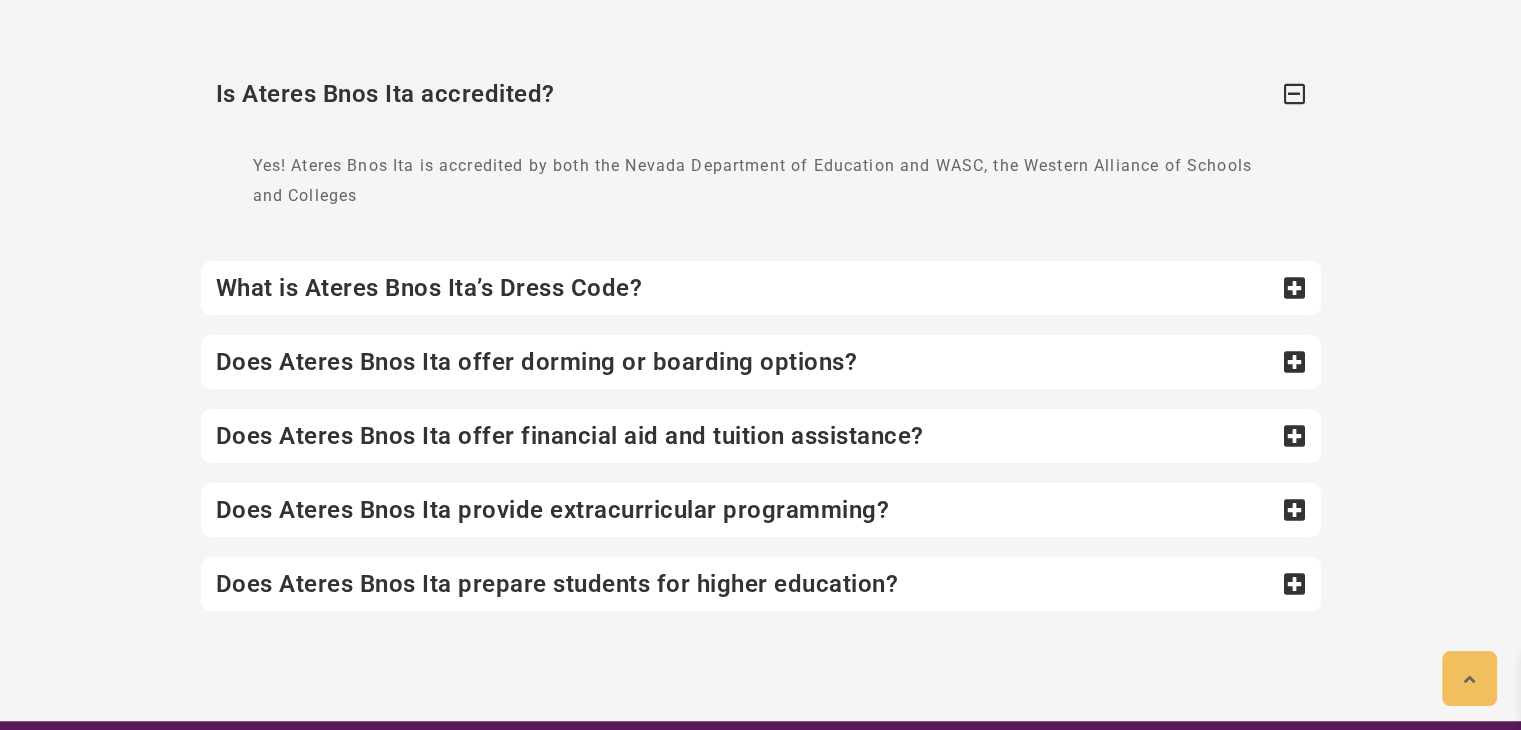 click on "Does Ateres Bnos Ita offer dorming or boarding options?" at bounding box center [761, 362] 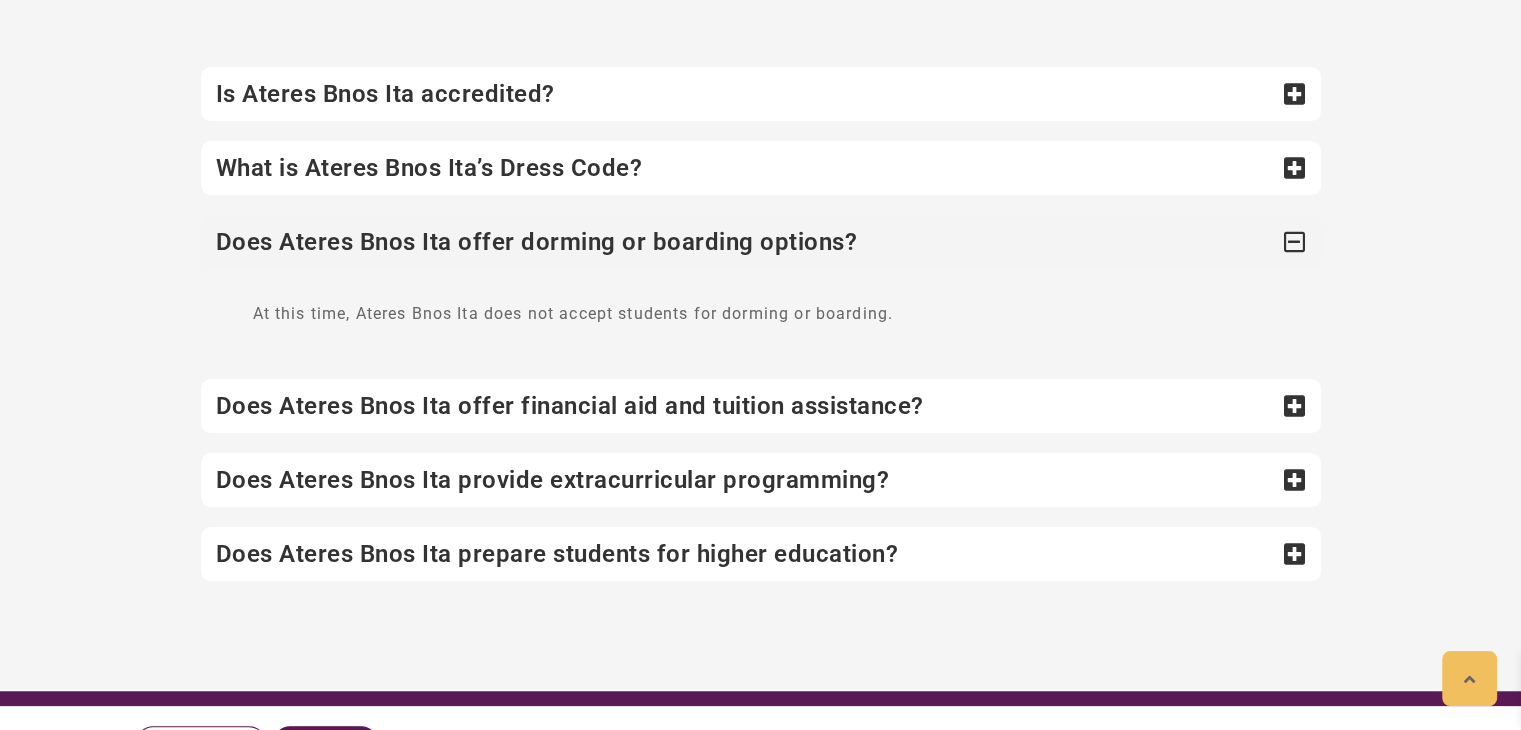 click at bounding box center (1295, 242) 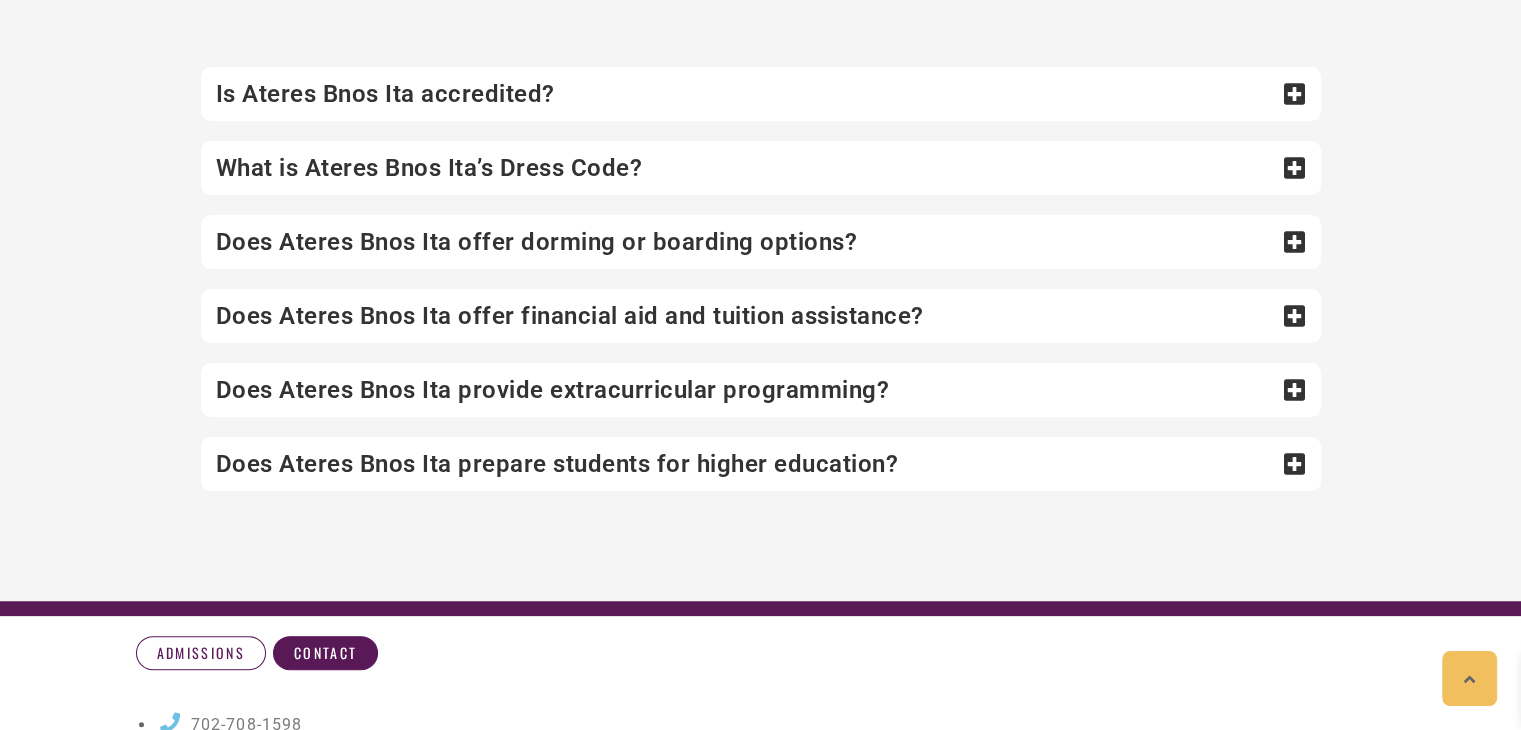 click at bounding box center (1295, 168) 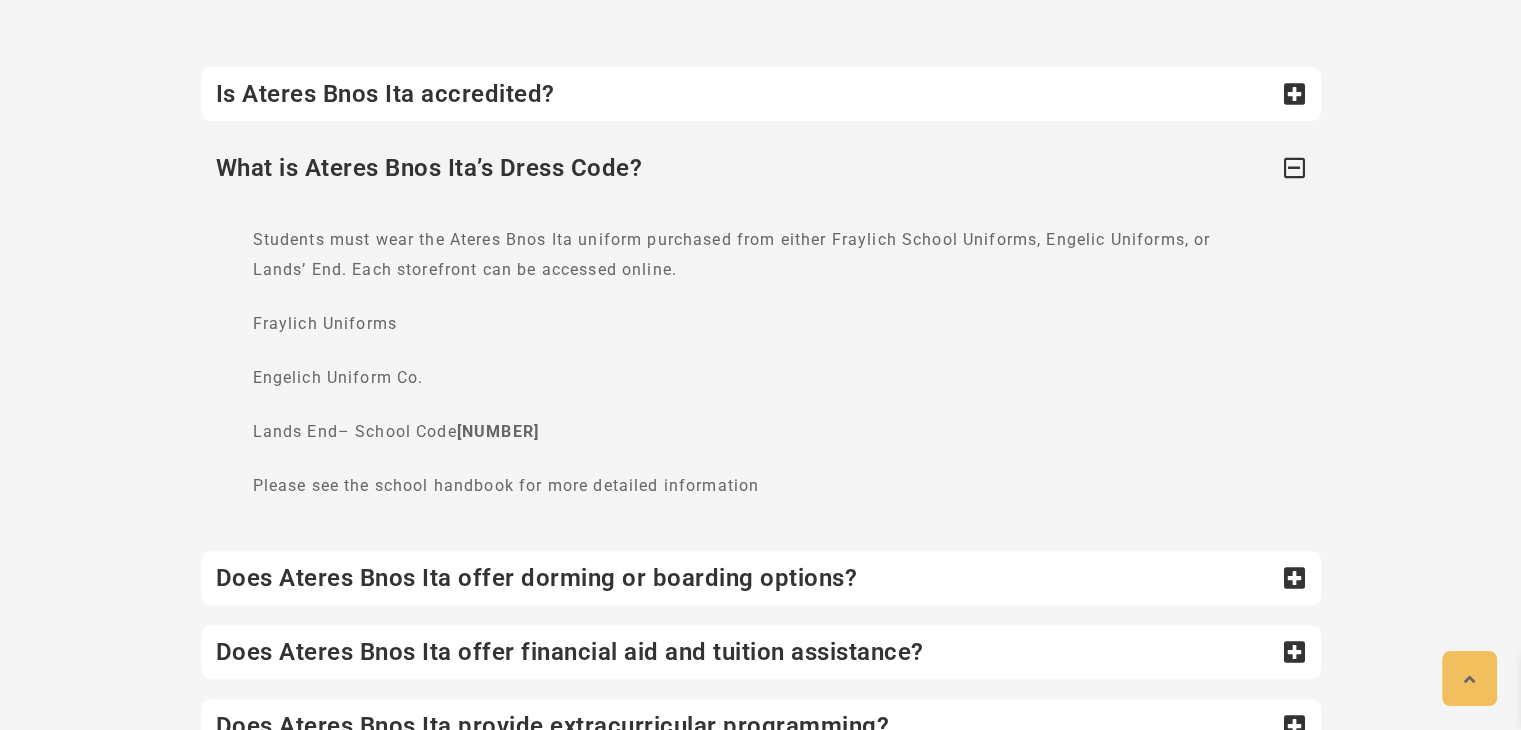 click at bounding box center (1295, 168) 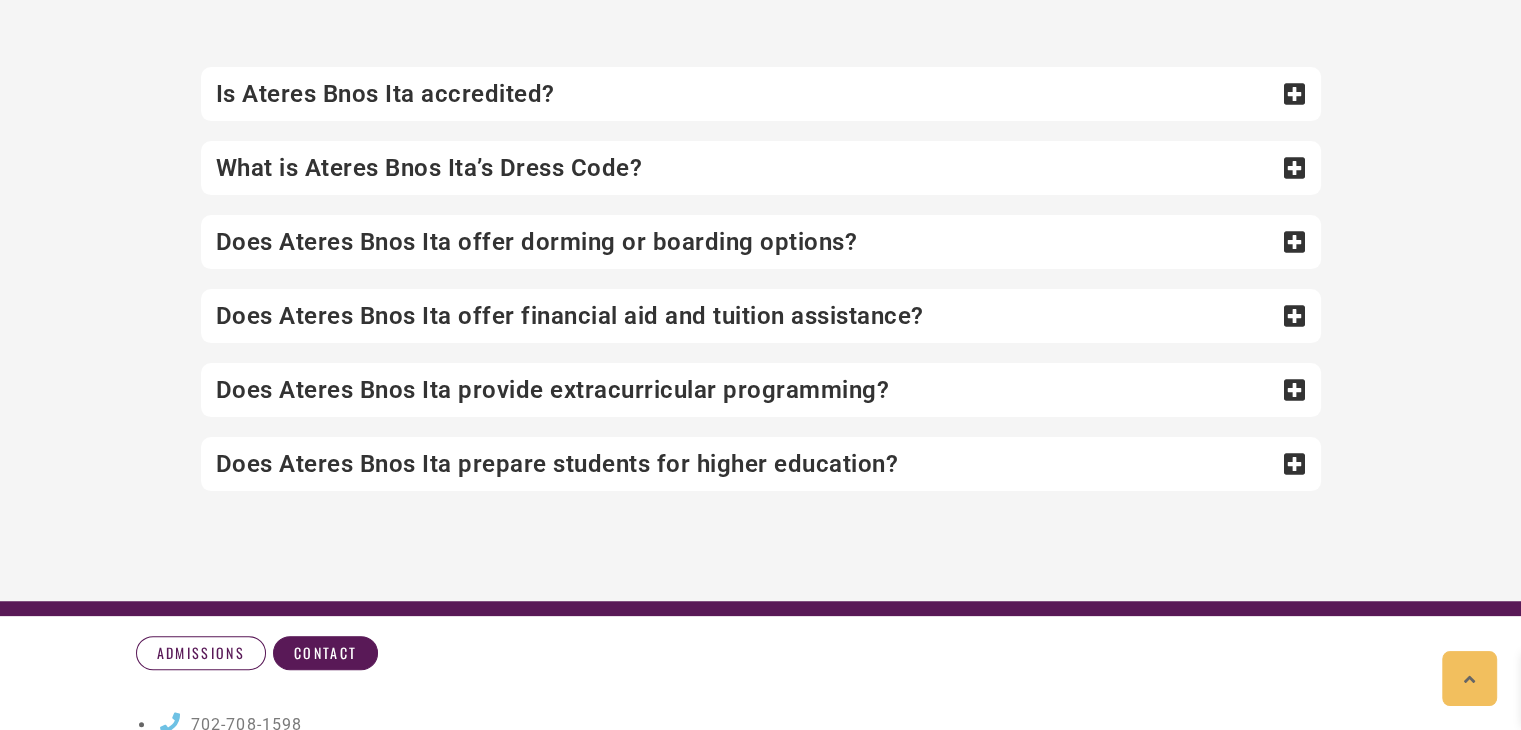 click at bounding box center [1295, 390] 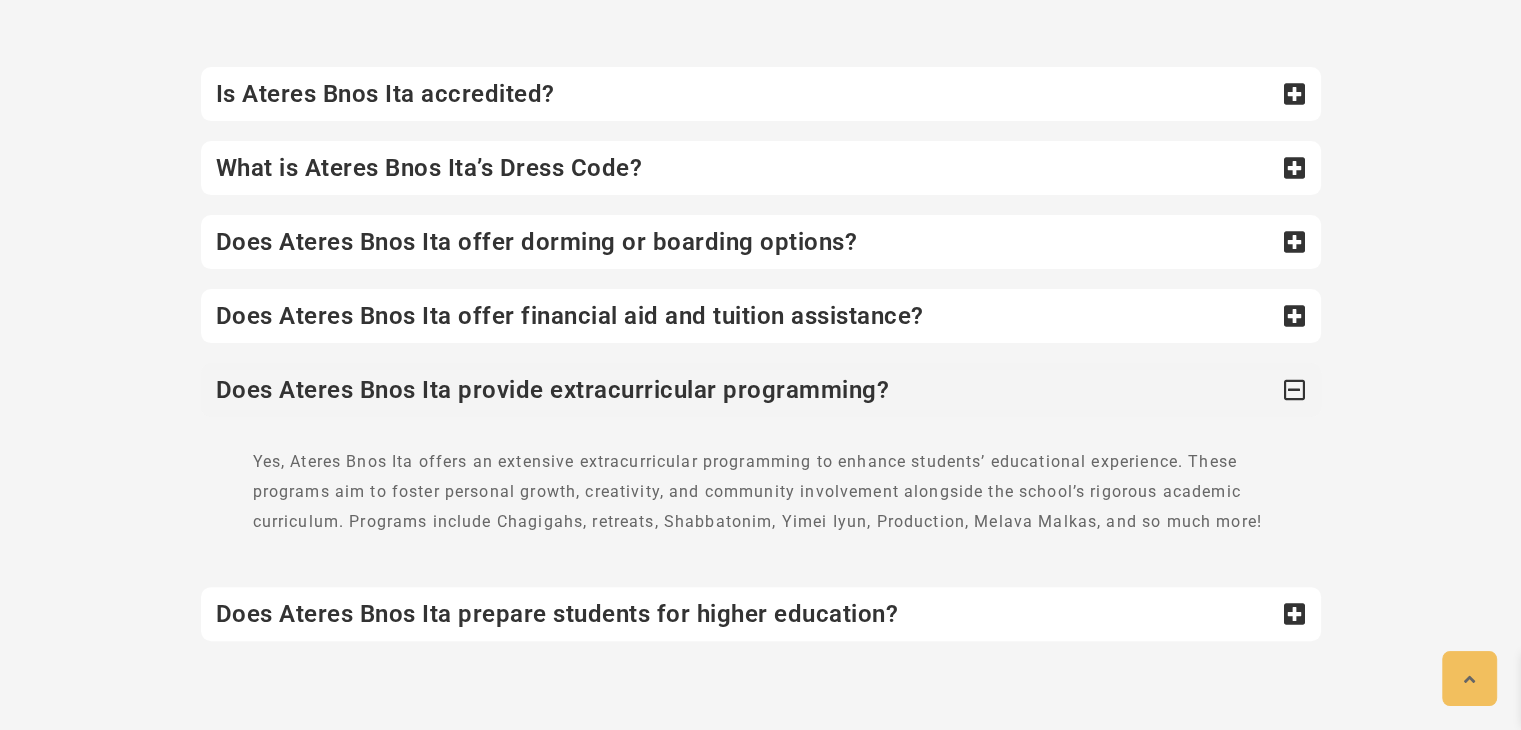 click at bounding box center [1295, 390] 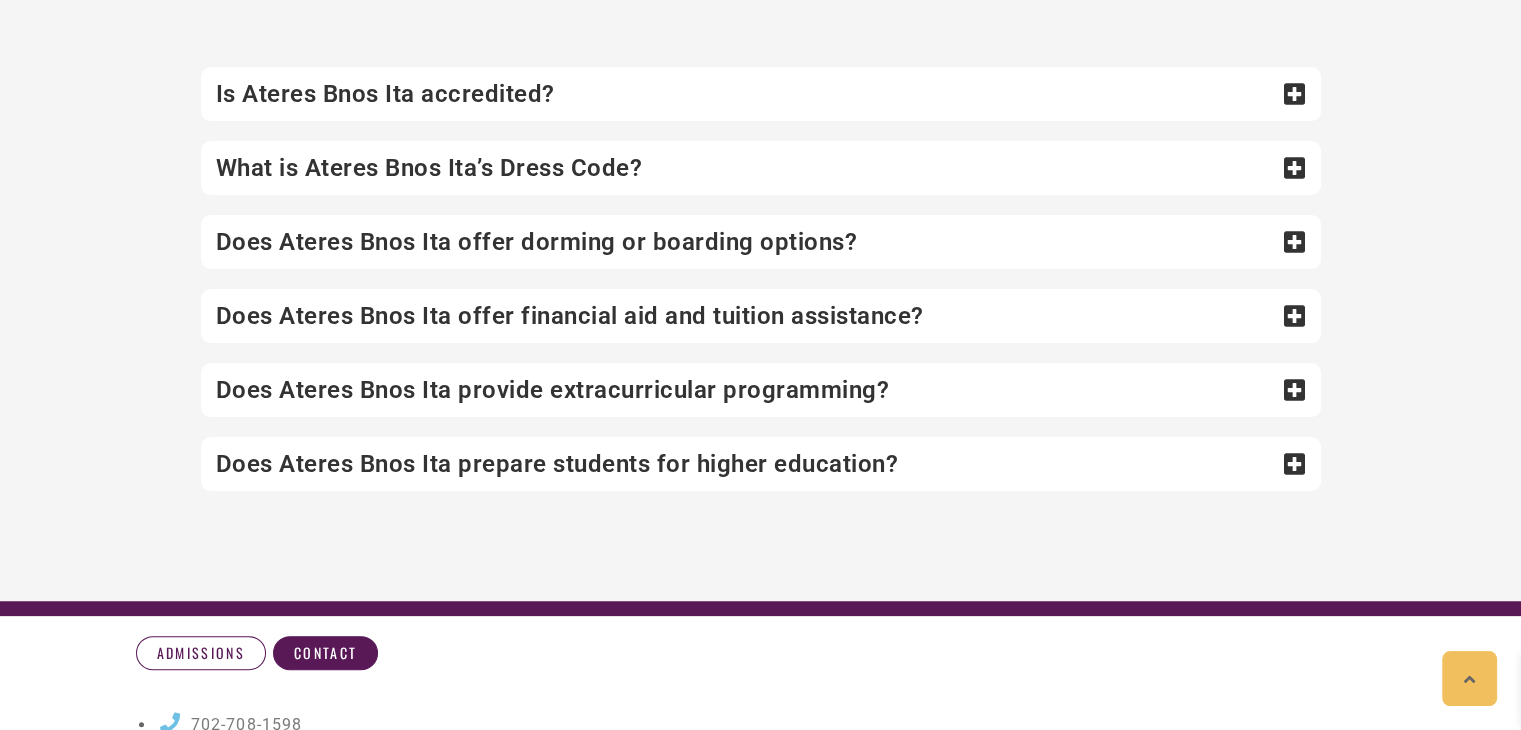 click on "Does Ateres Bnos Ita prepare students for higher education?" at bounding box center (761, 464) 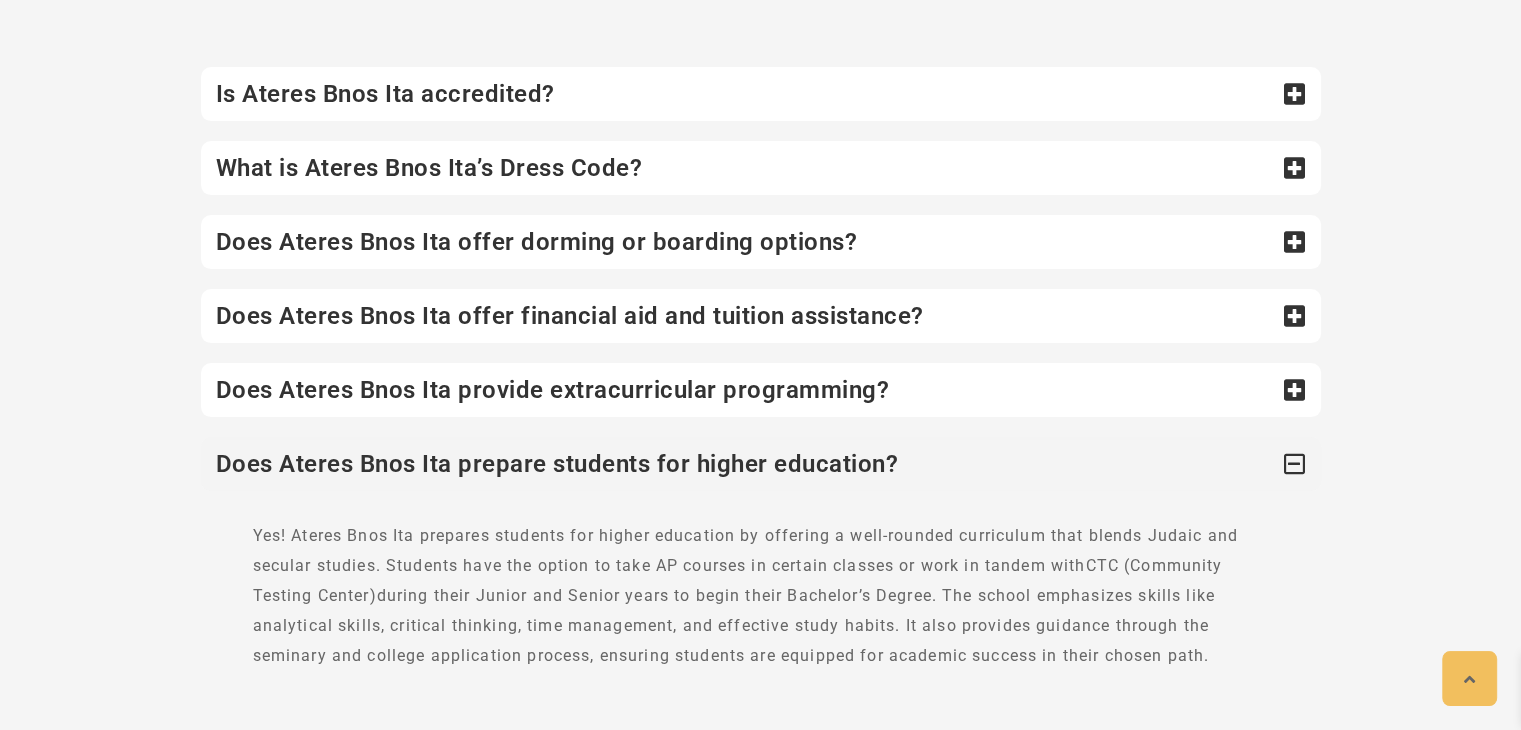 click at bounding box center (1295, 464) 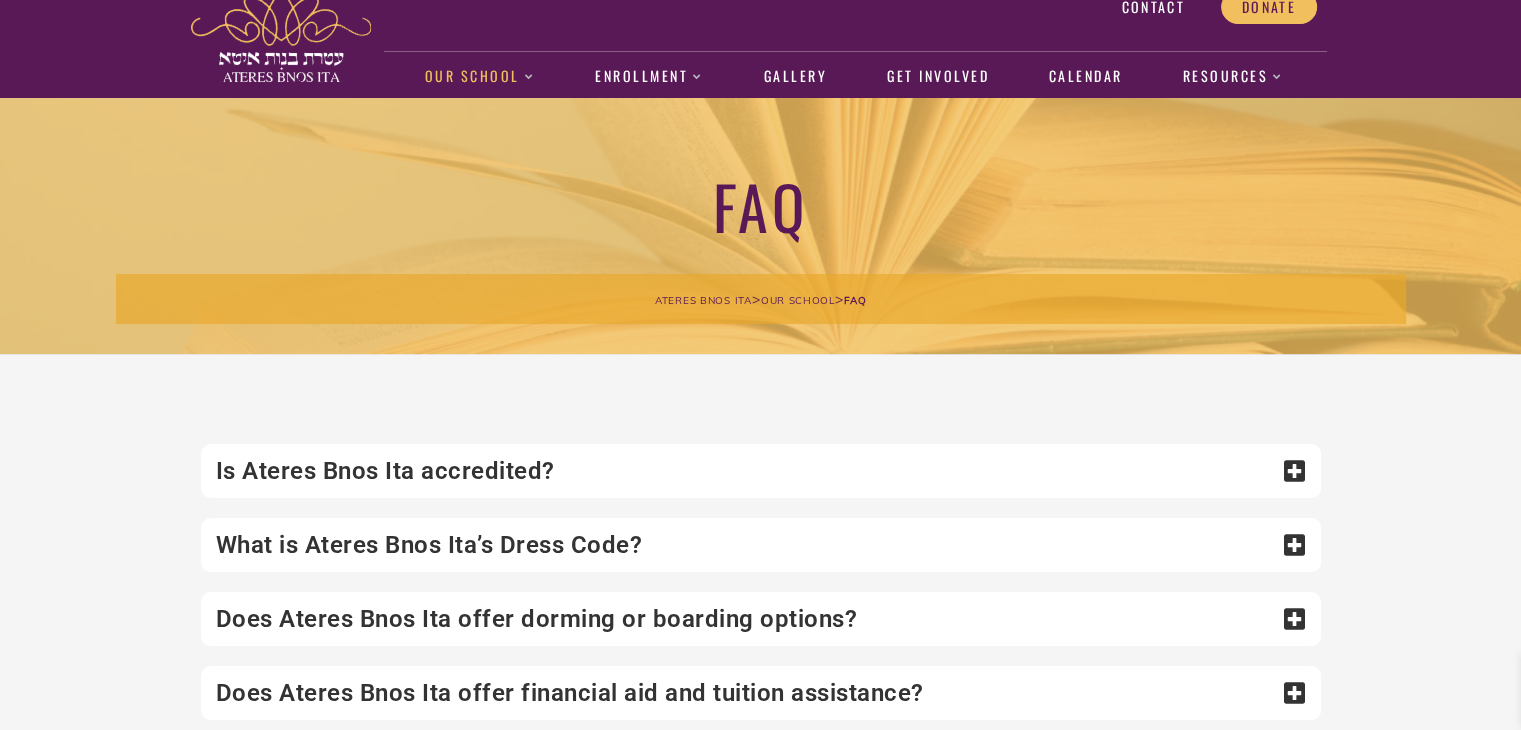 scroll, scrollTop: 0, scrollLeft: 0, axis: both 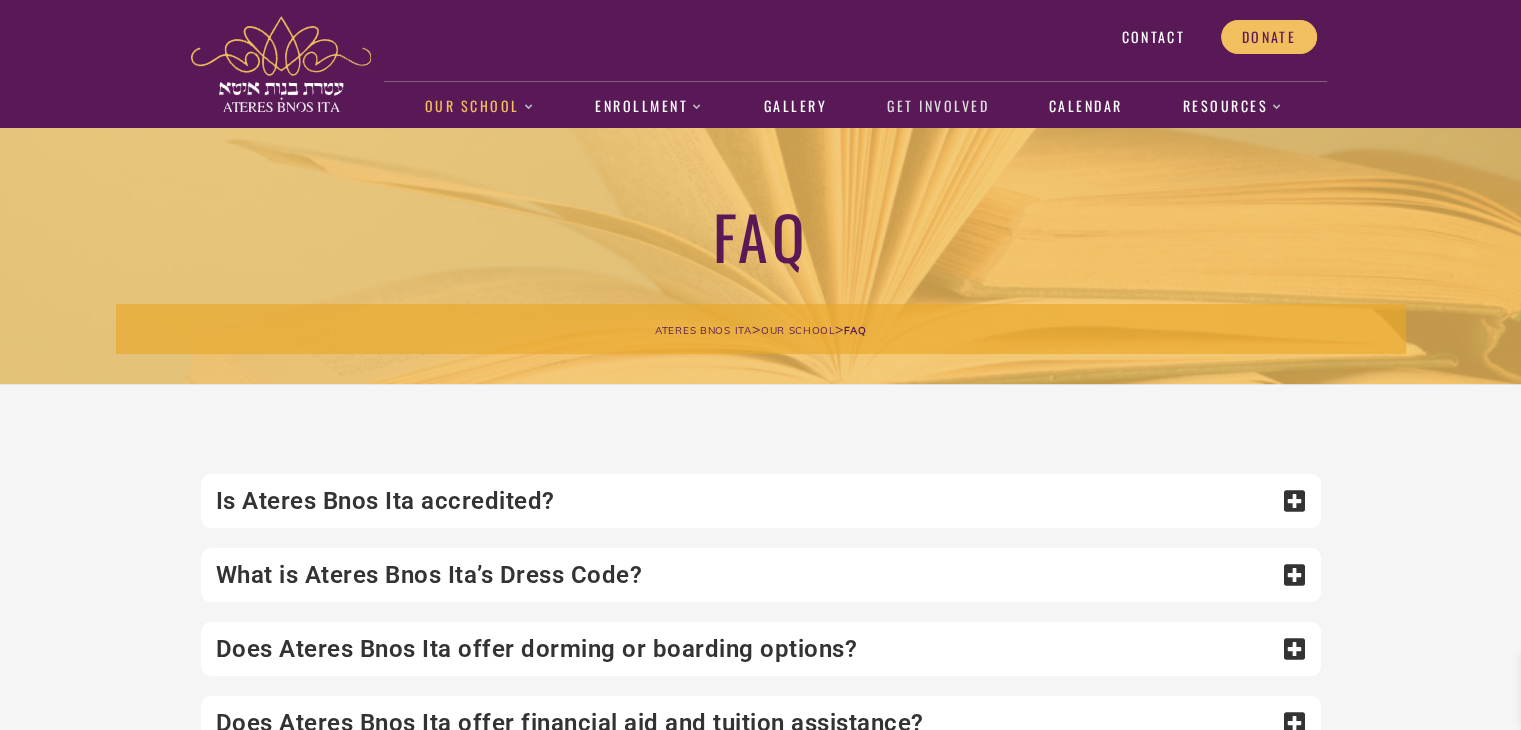 click on "Get Involved" at bounding box center (937, 107) 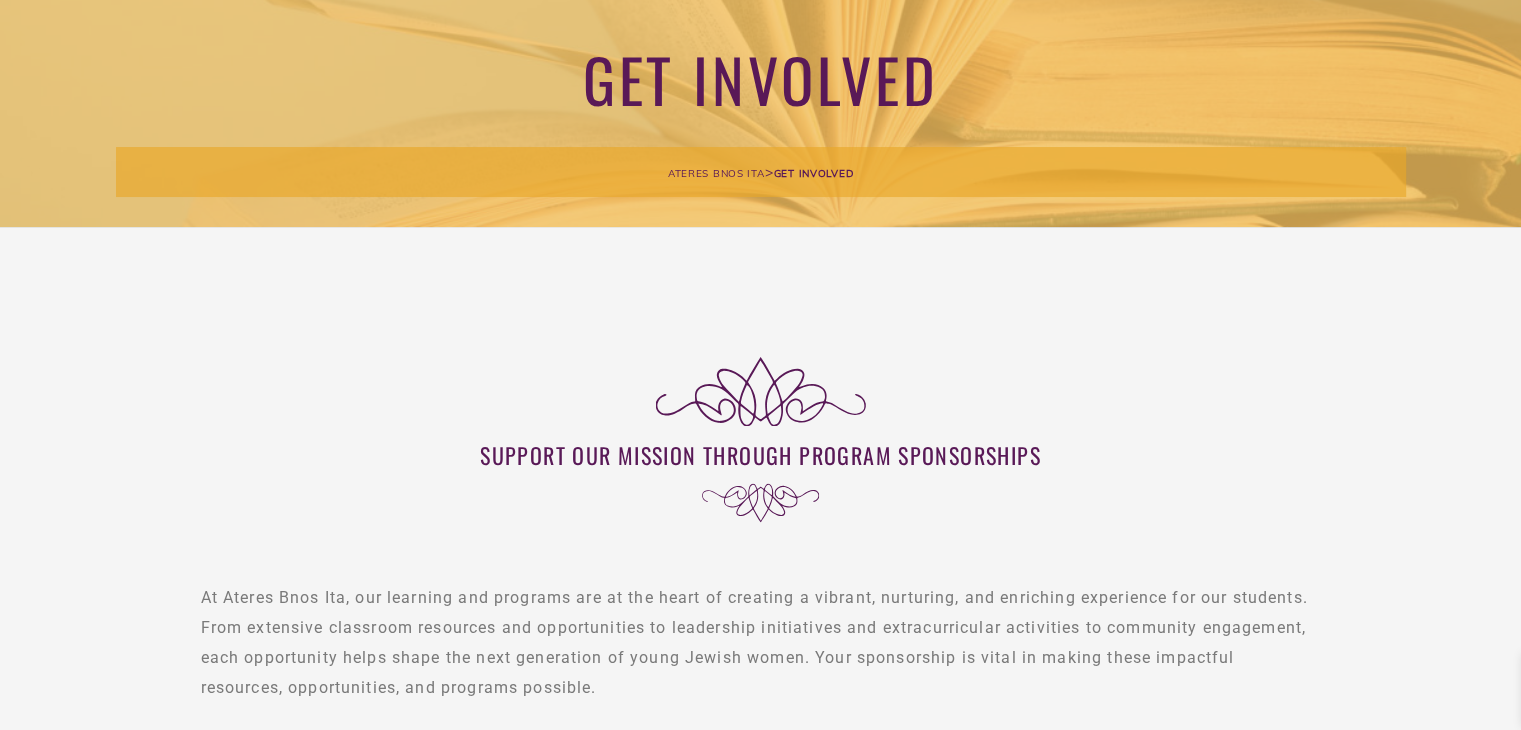 scroll, scrollTop: 0, scrollLeft: 0, axis: both 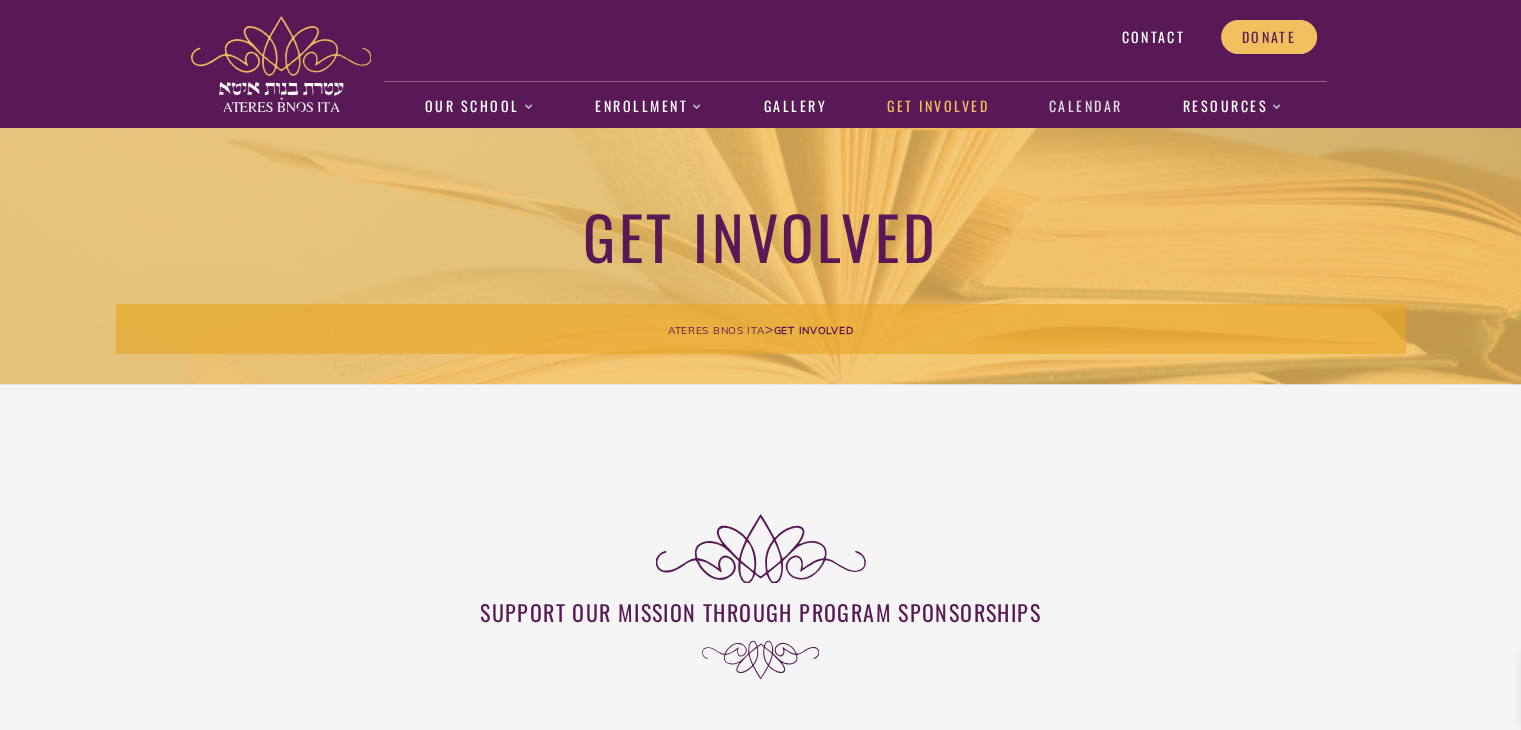 click on "Calendar" at bounding box center (1085, 107) 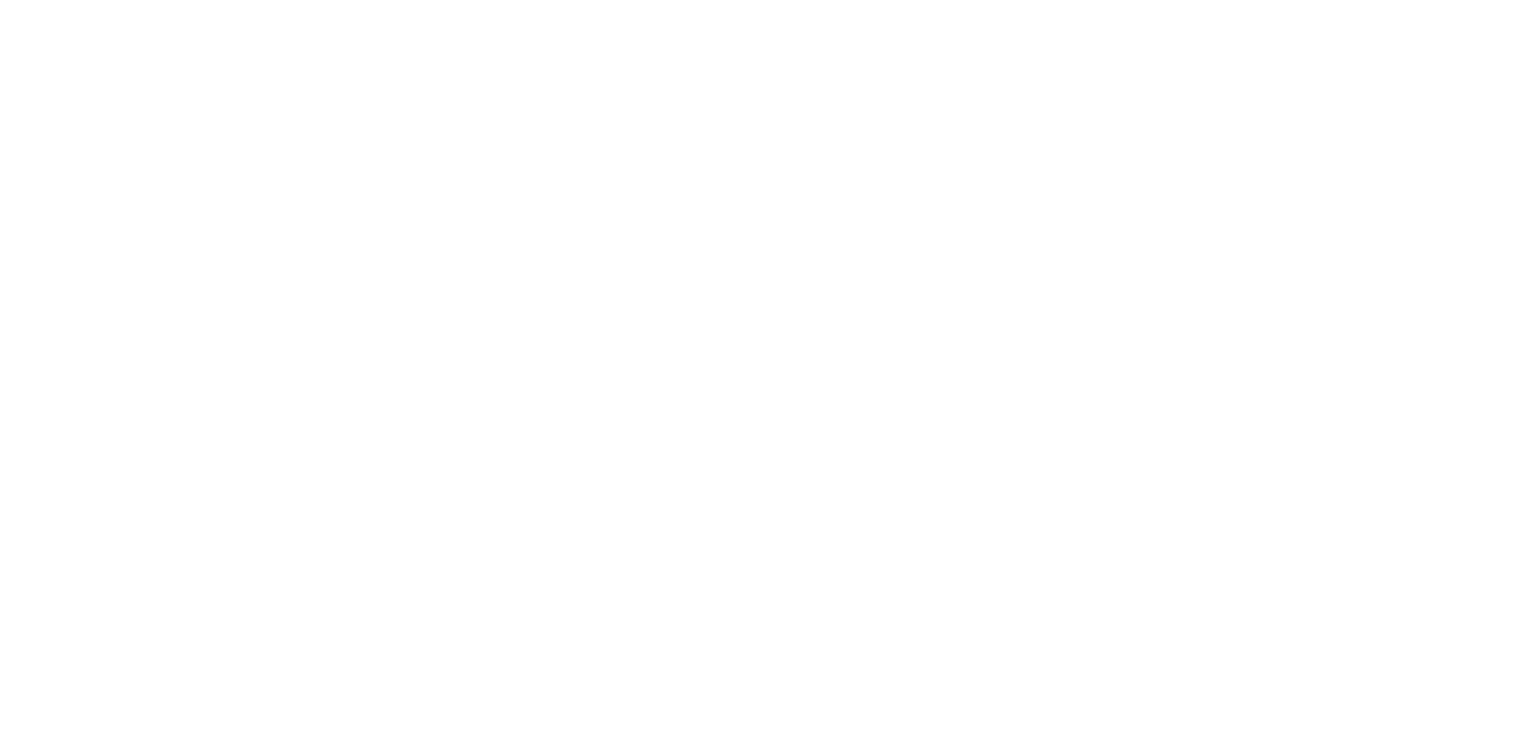 scroll, scrollTop: 0, scrollLeft: 0, axis: both 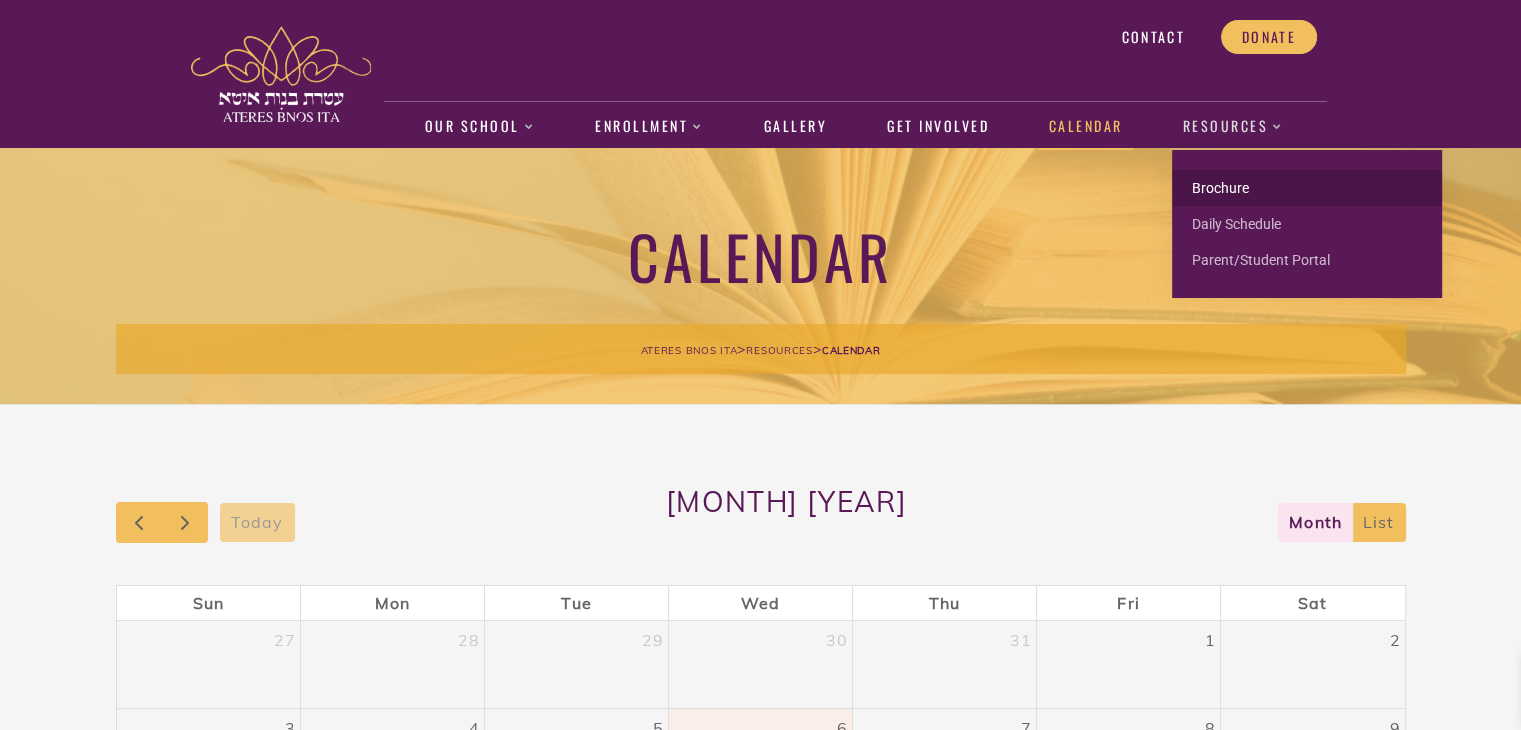 click on "Brochure" at bounding box center (1307, 188) 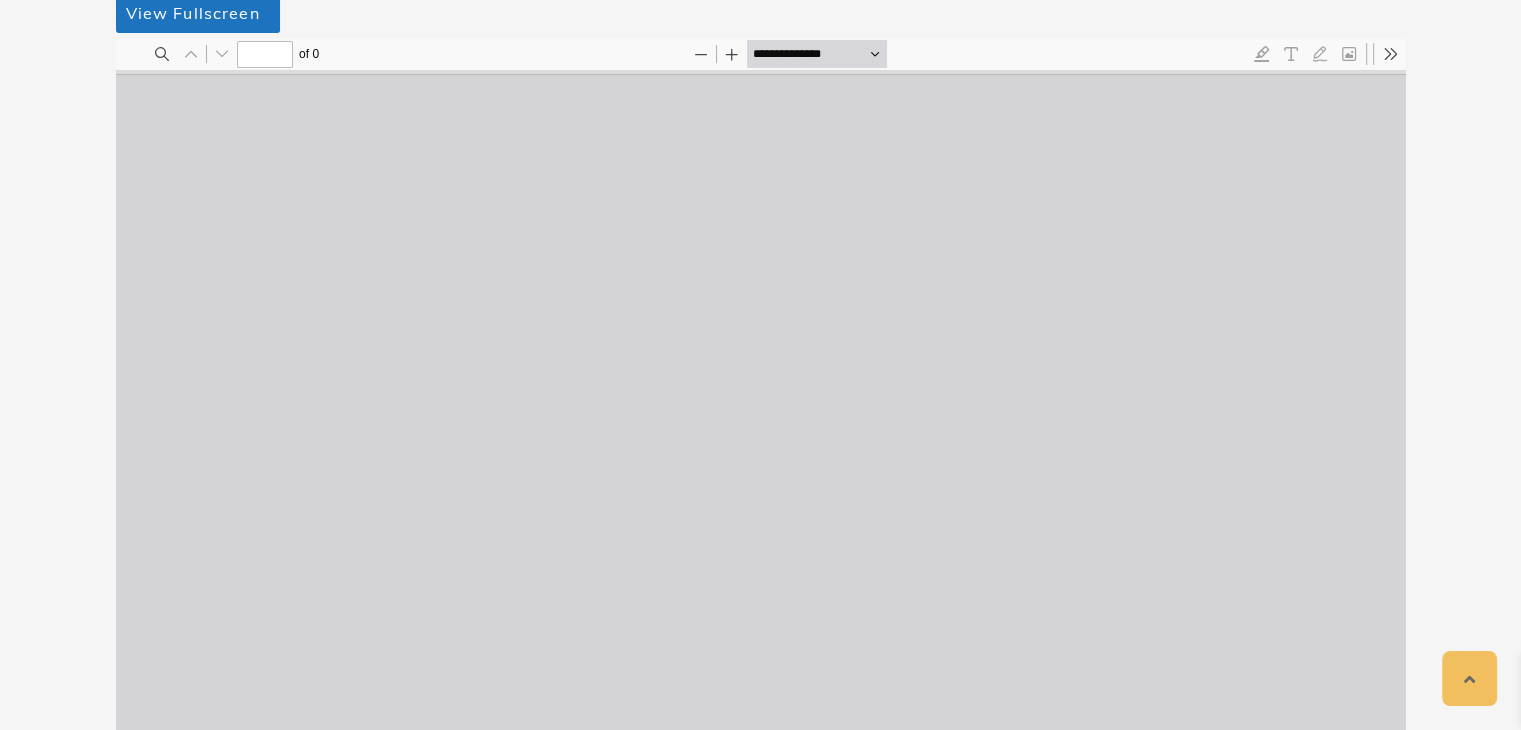 scroll, scrollTop: 462, scrollLeft: 0, axis: vertical 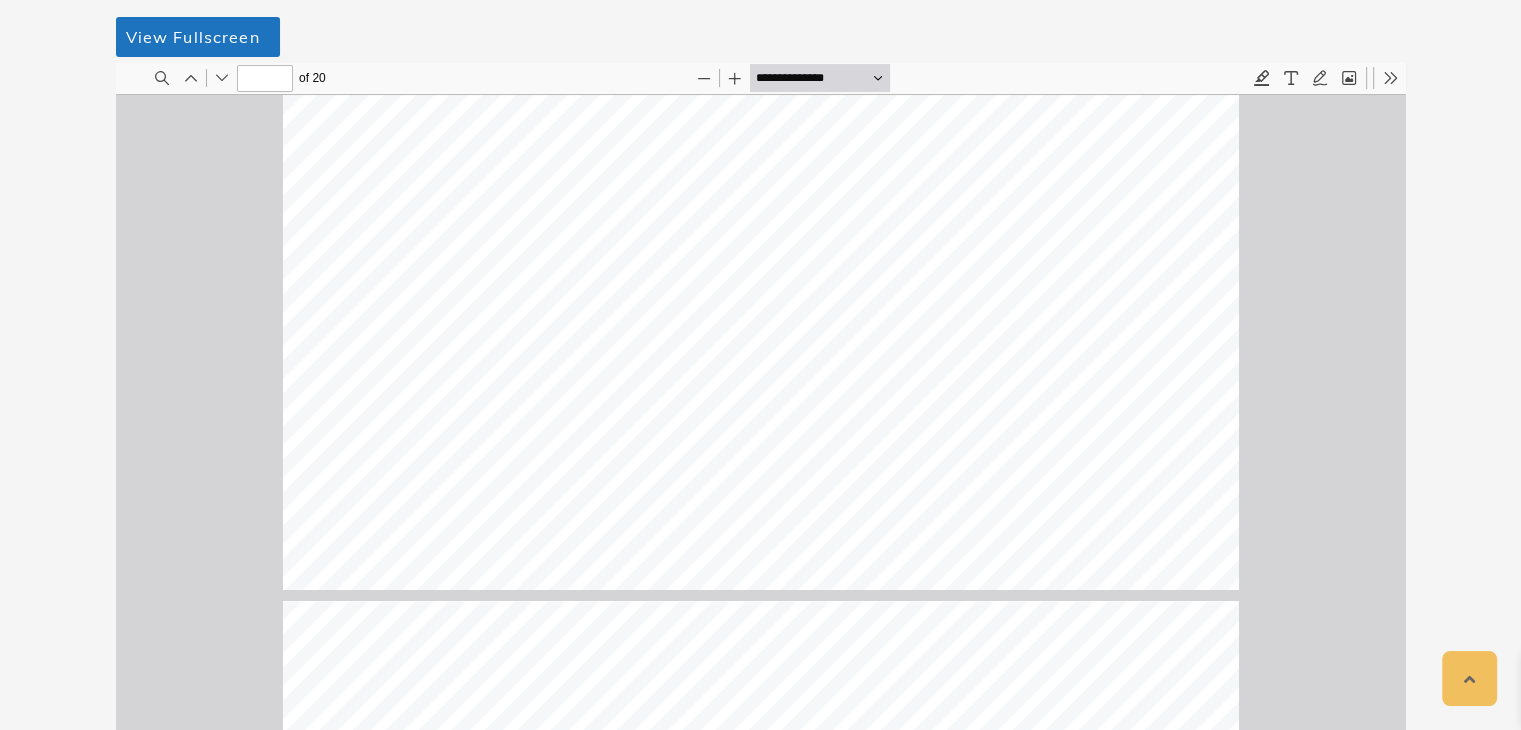 type on "**" 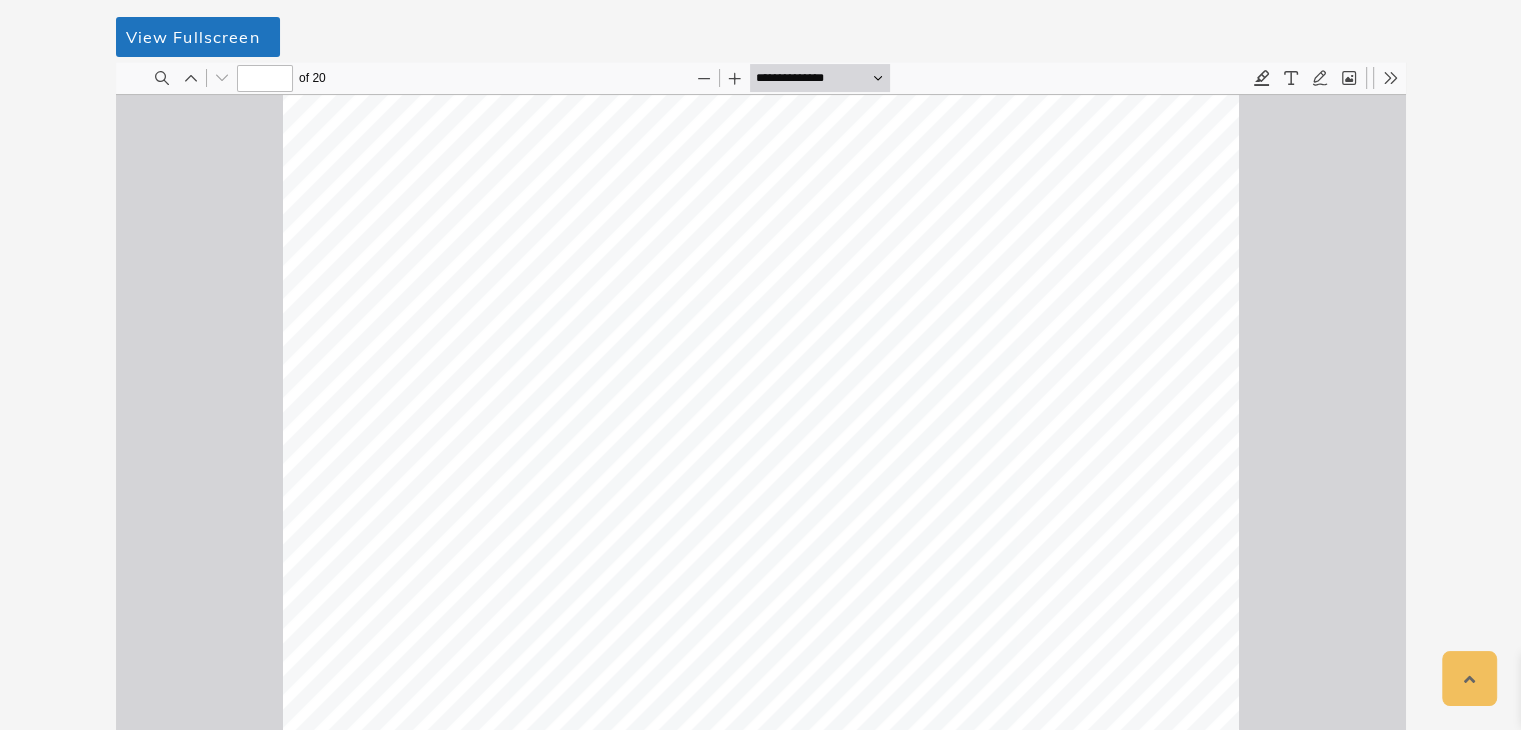 scroll, scrollTop: 18529, scrollLeft: 0, axis: vertical 